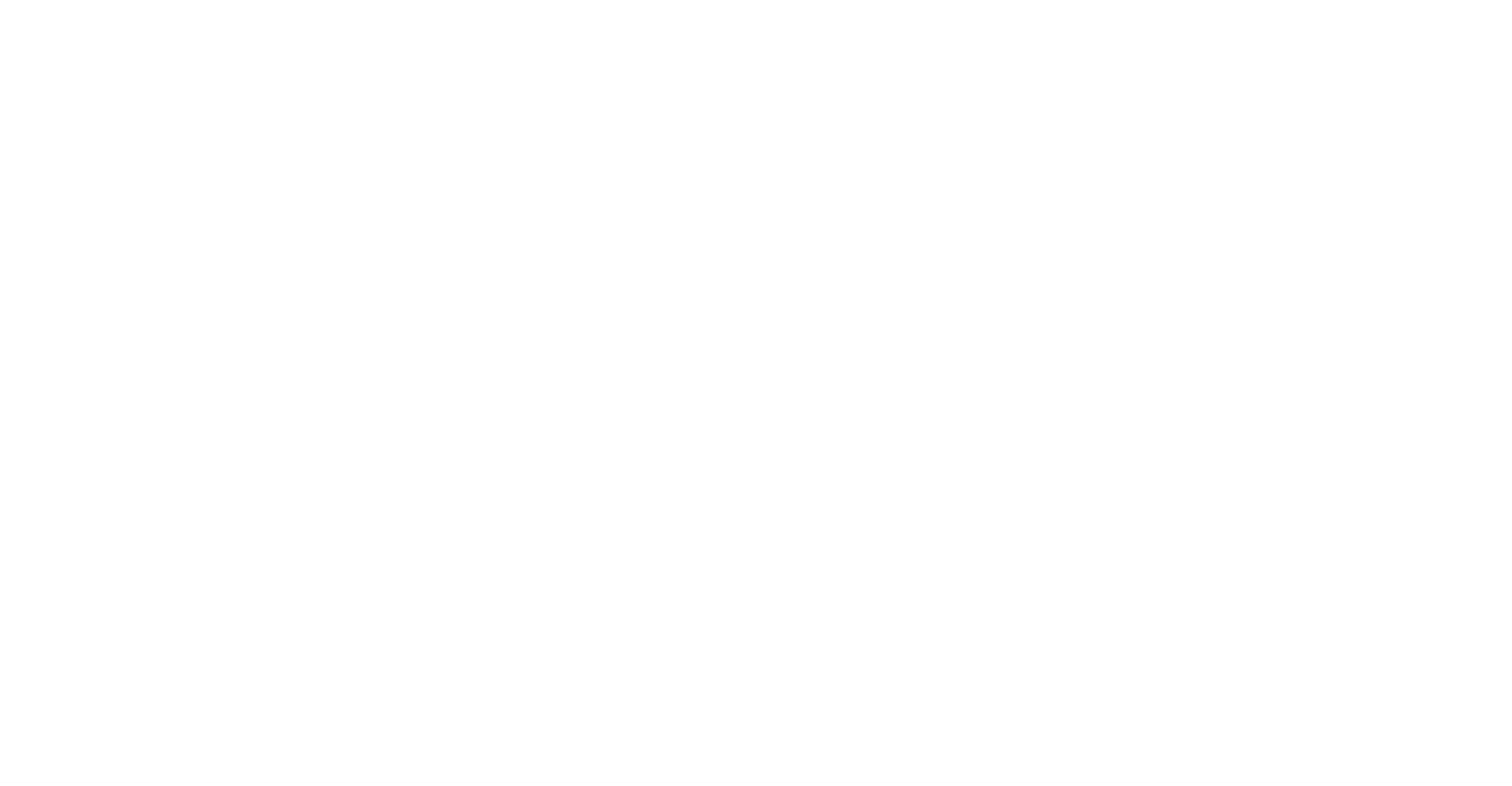 scroll, scrollTop: 0, scrollLeft: 0, axis: both 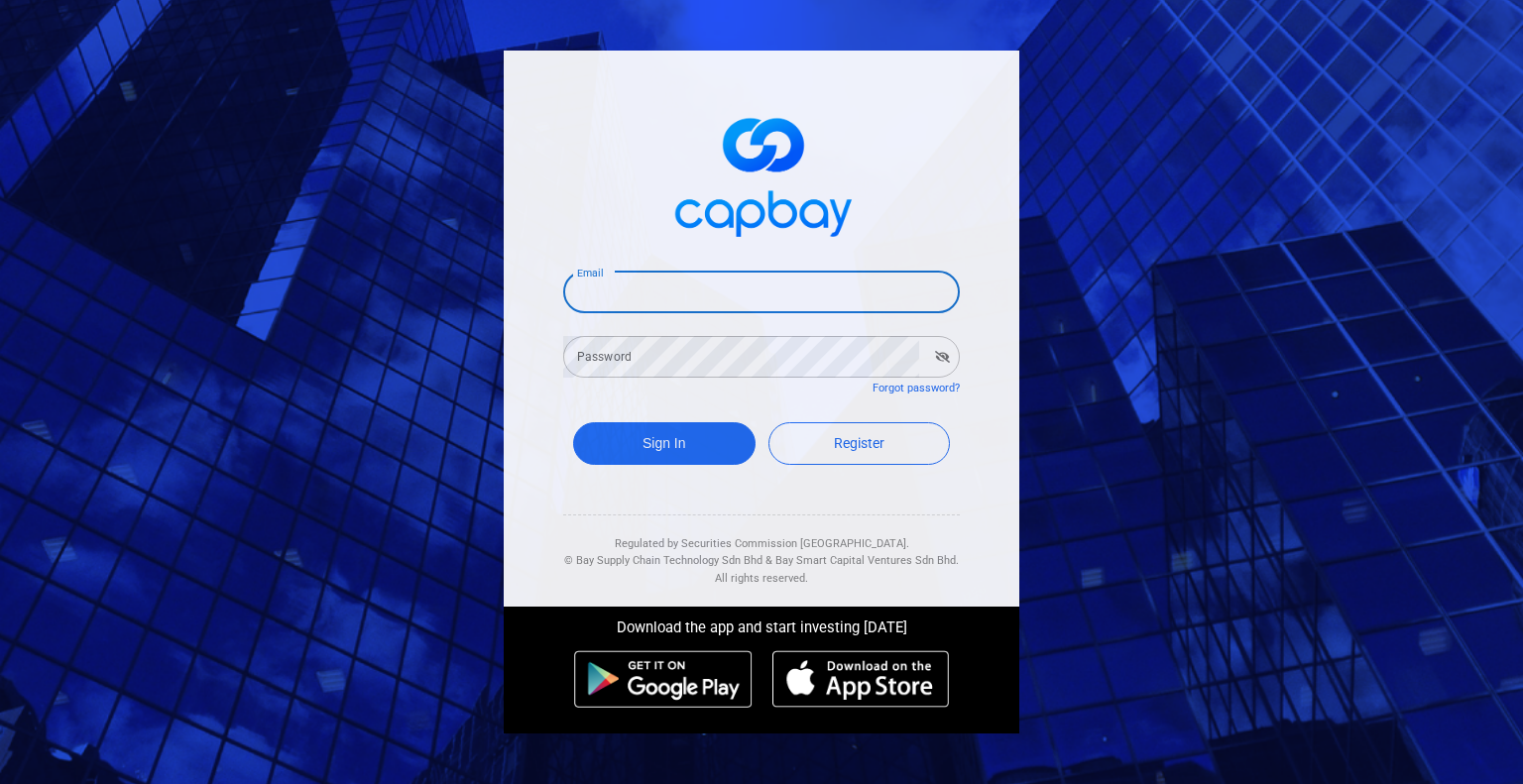 click on "Email" at bounding box center [762, 292] 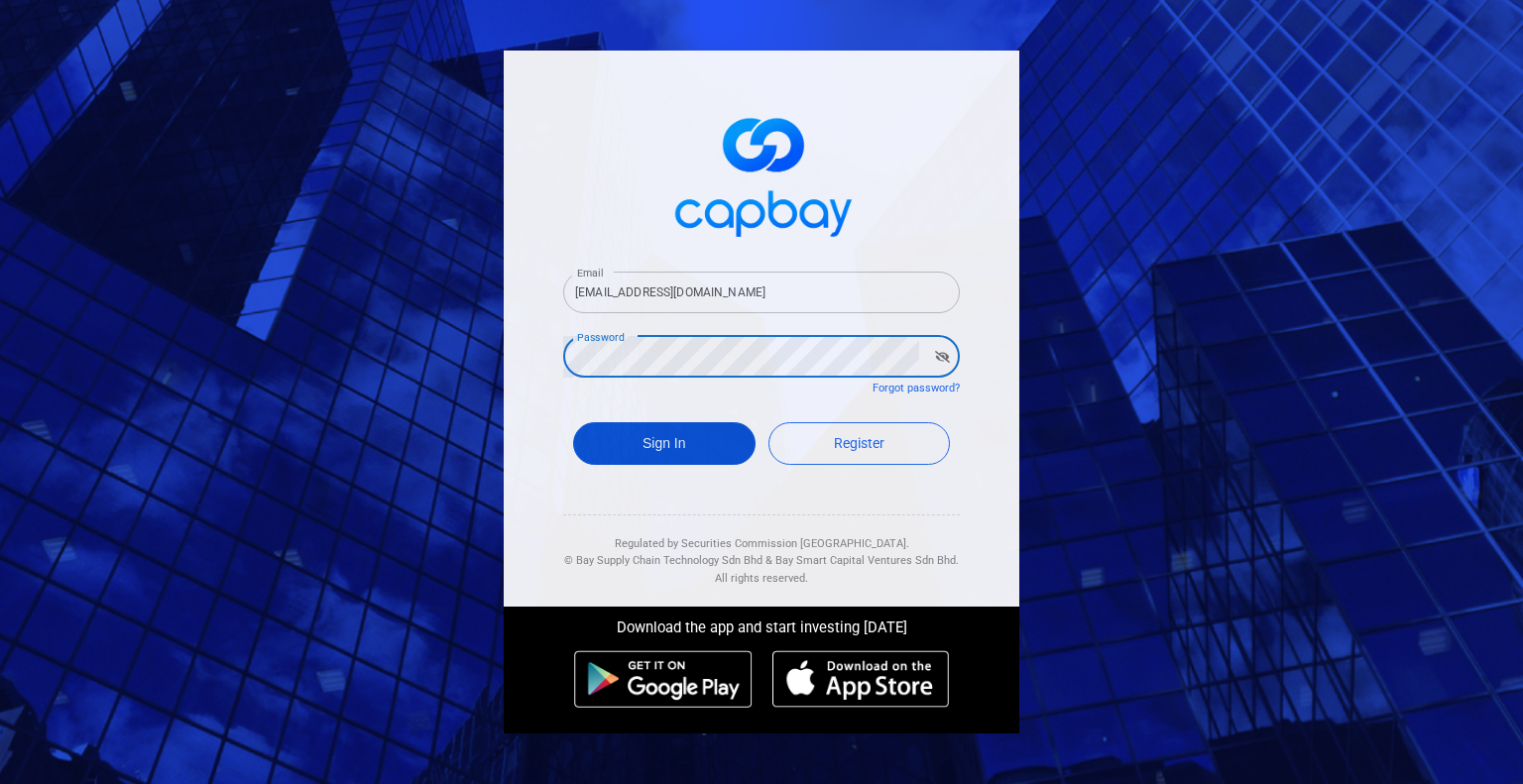 click on "Sign In" at bounding box center (664, 443) 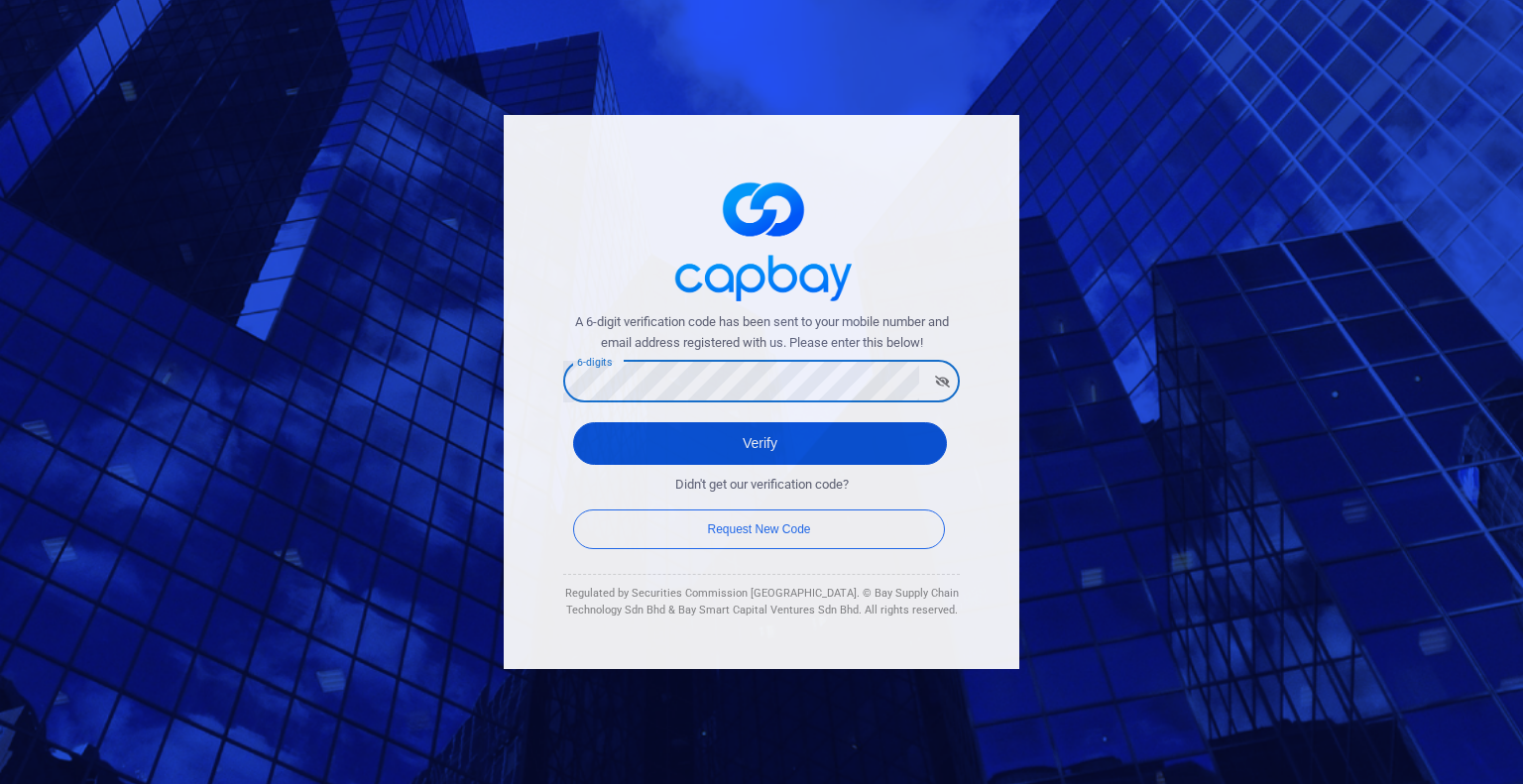 click on "Verify" at bounding box center [760, 443] 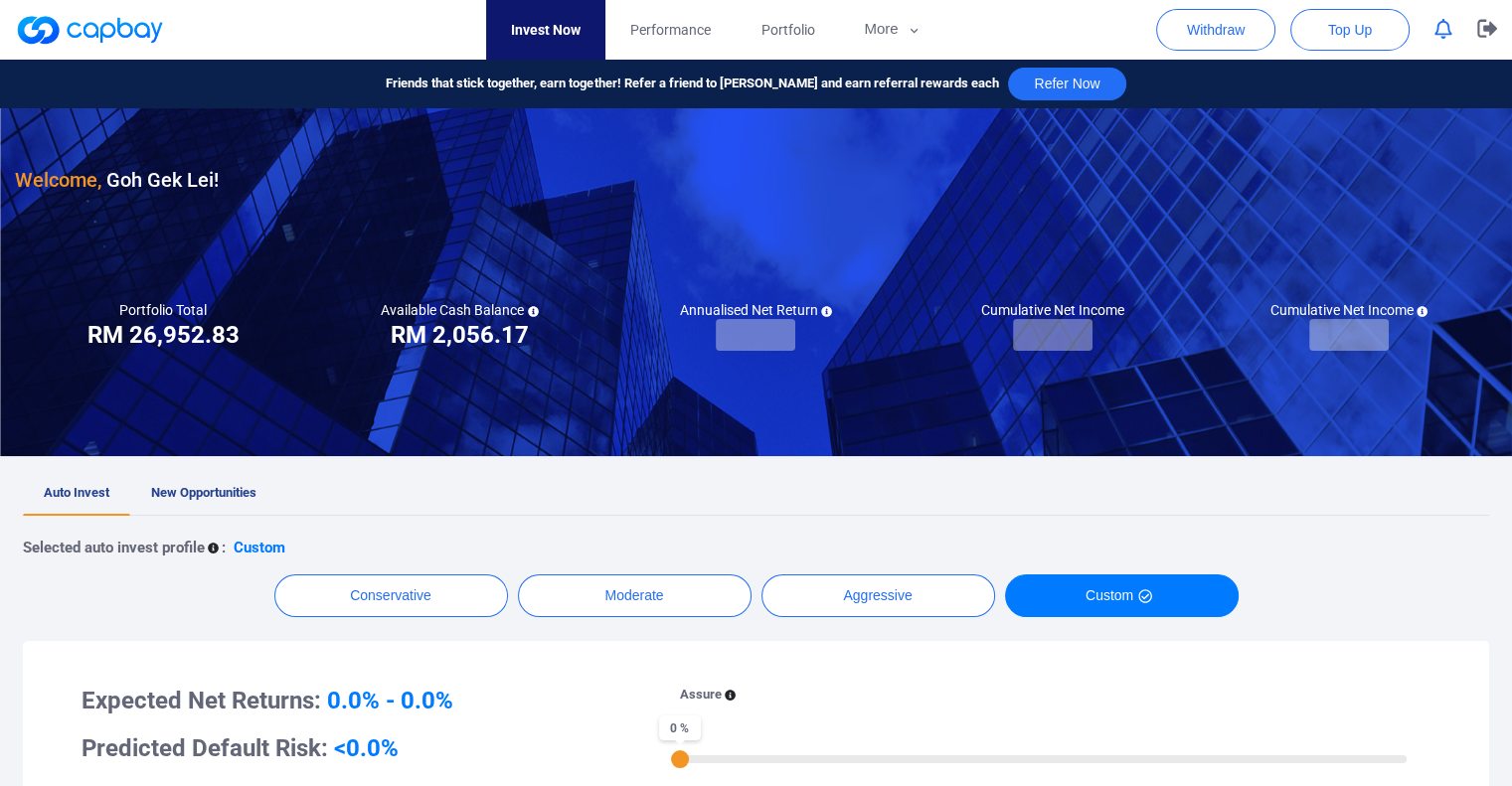 checkbox on "true" 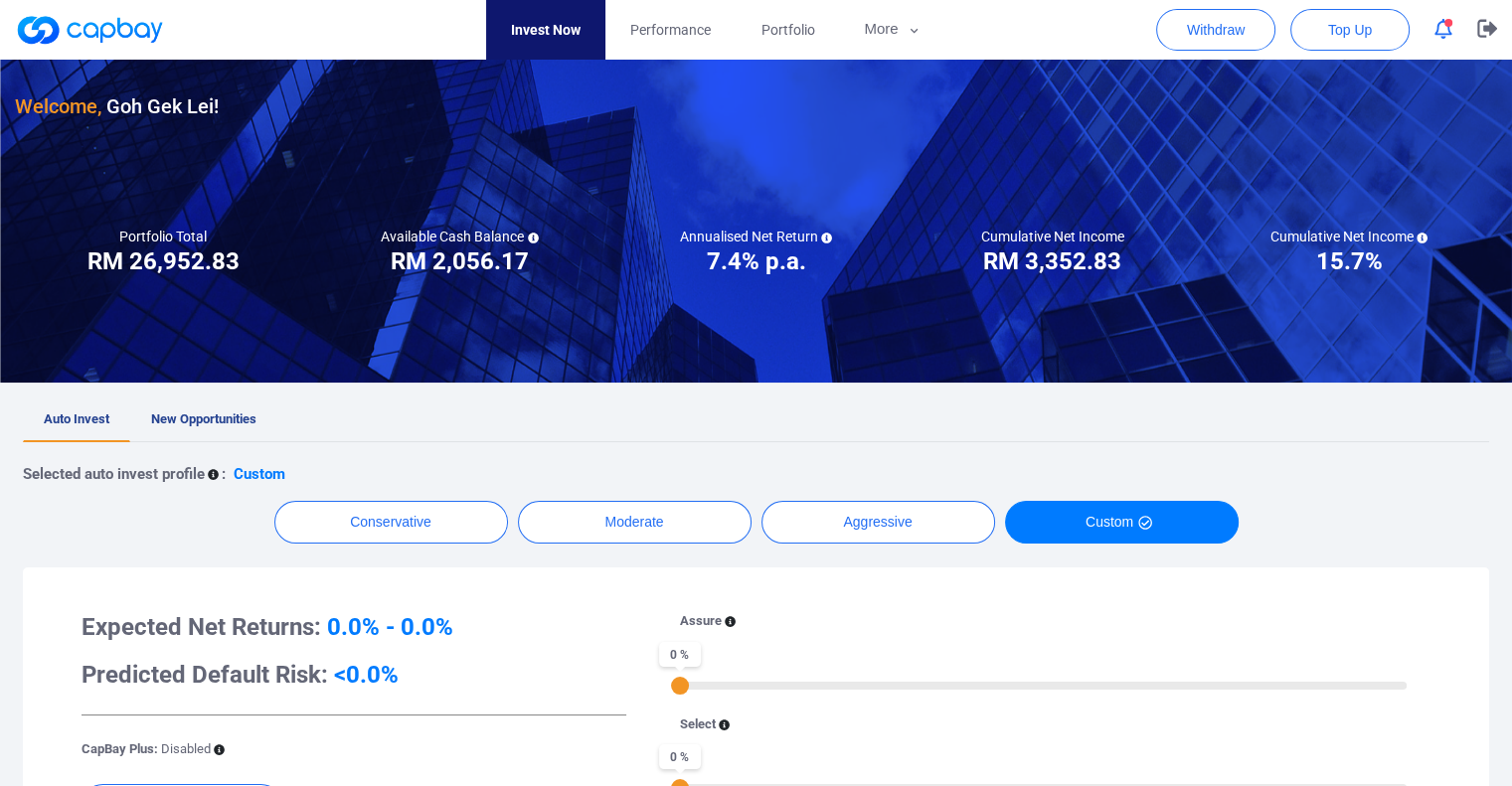 scroll, scrollTop: 67, scrollLeft: 0, axis: vertical 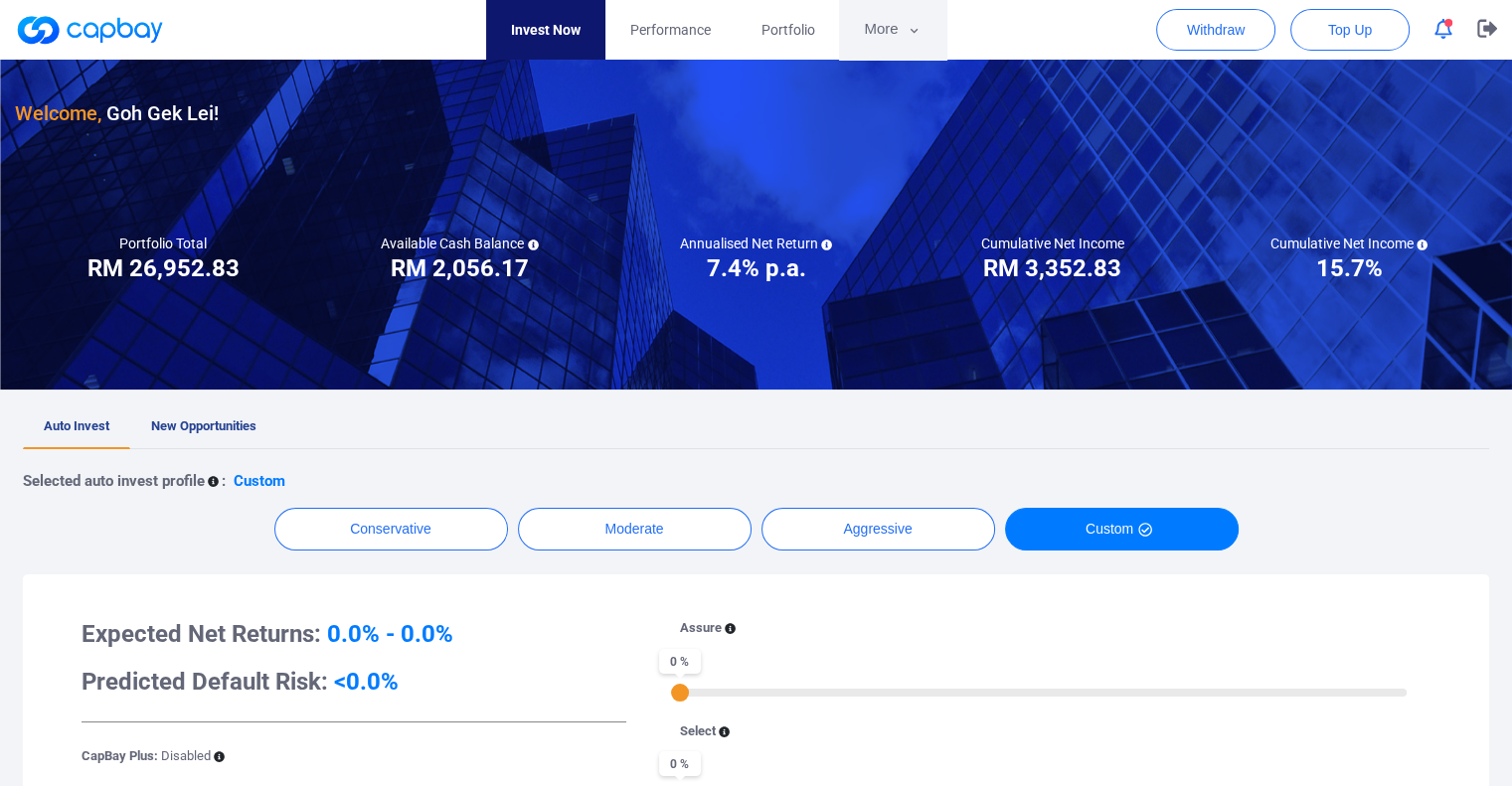 click on "More" at bounding box center (892, 30) 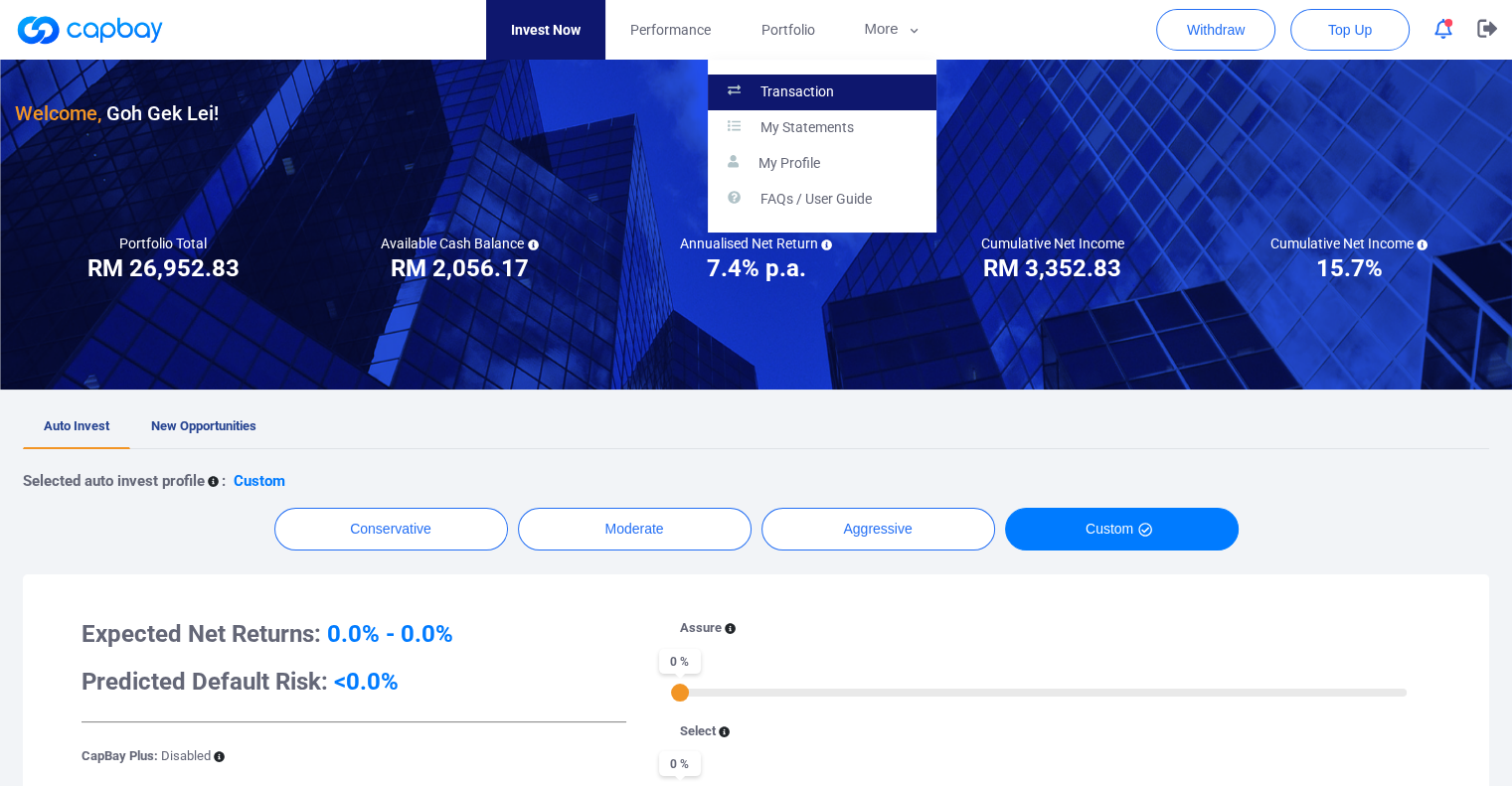 click on "Transaction" at bounding box center (797, 92) 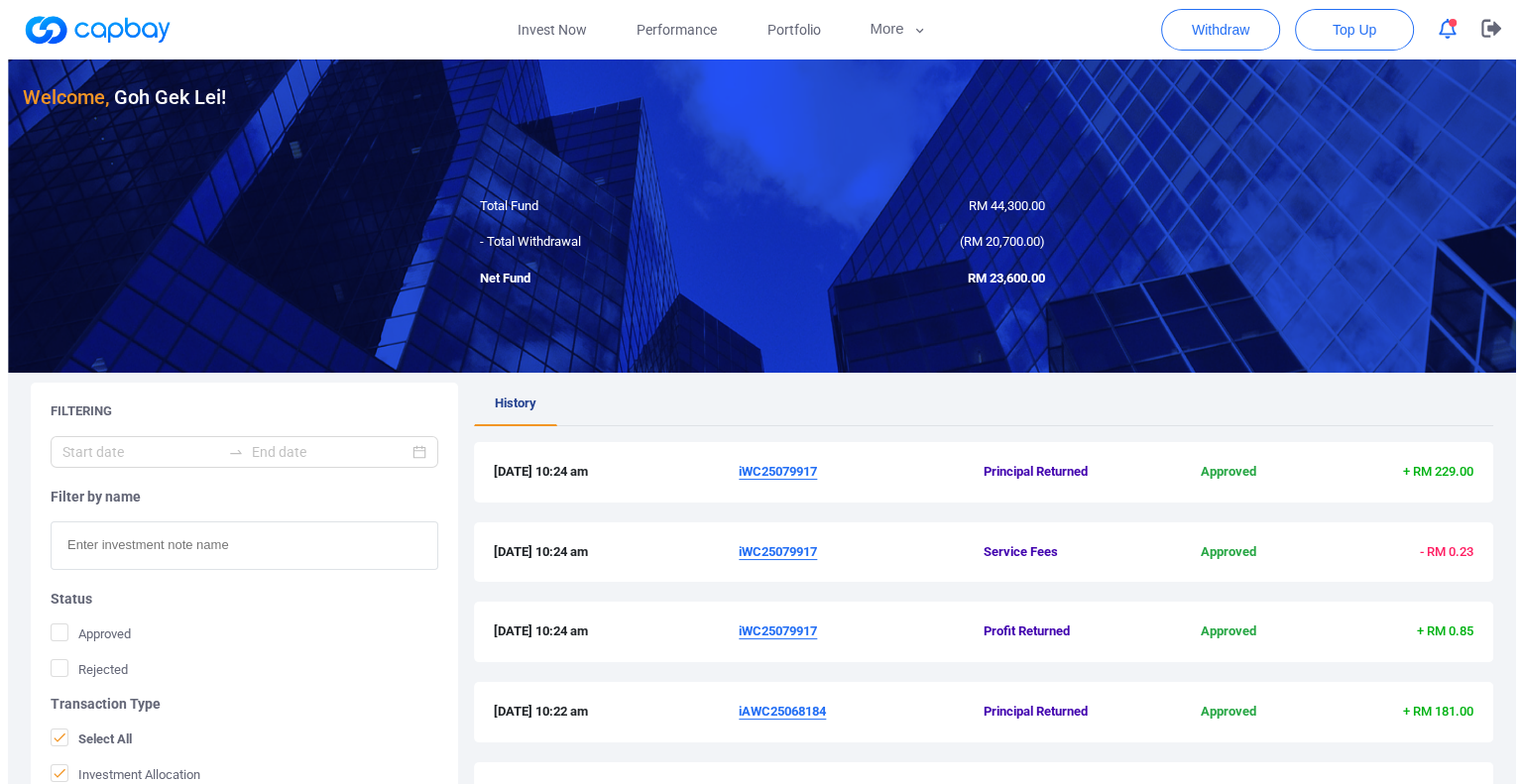 scroll, scrollTop: 0, scrollLeft: 0, axis: both 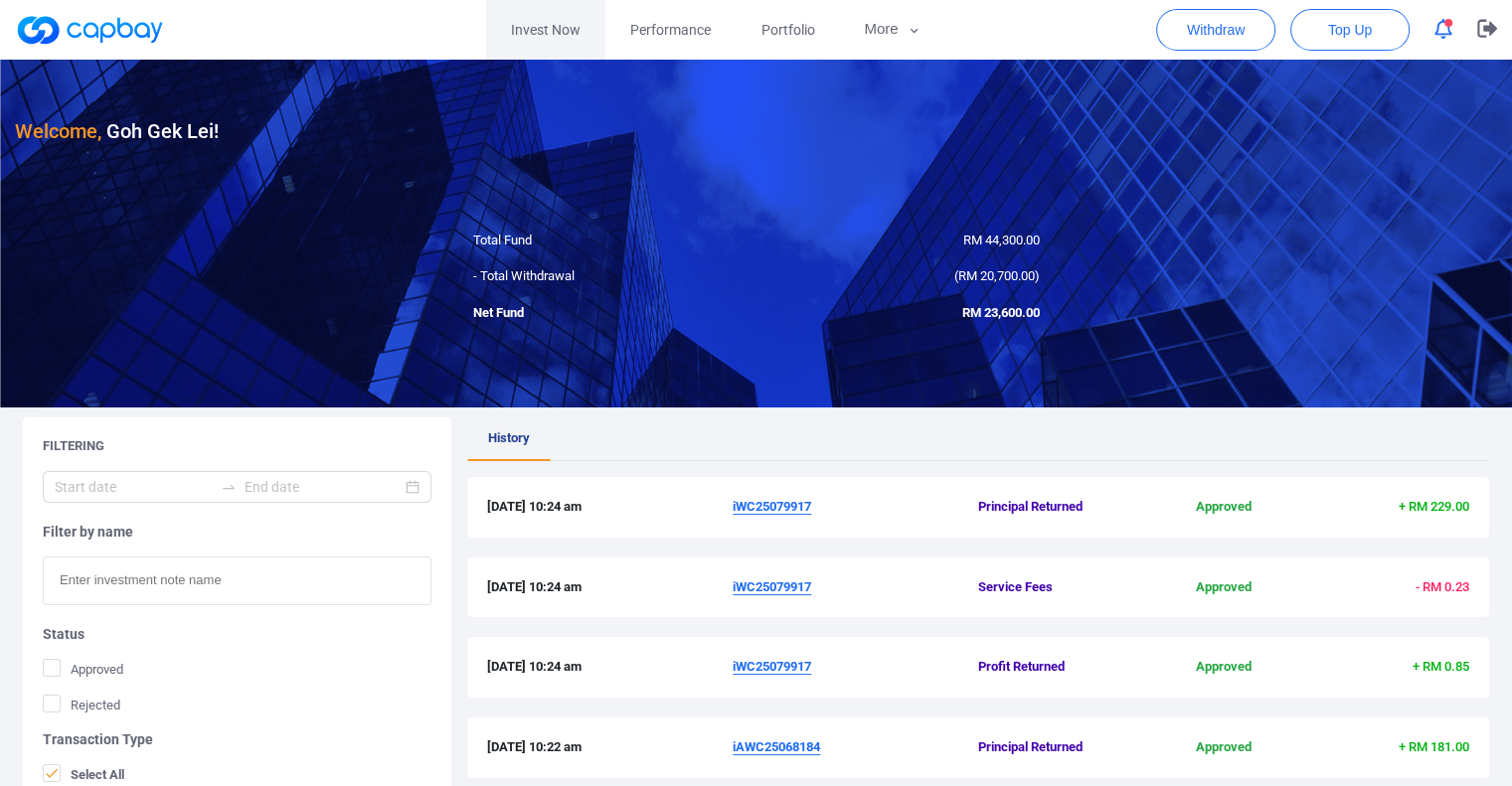 click on "Invest Now" at bounding box center (546, 30) 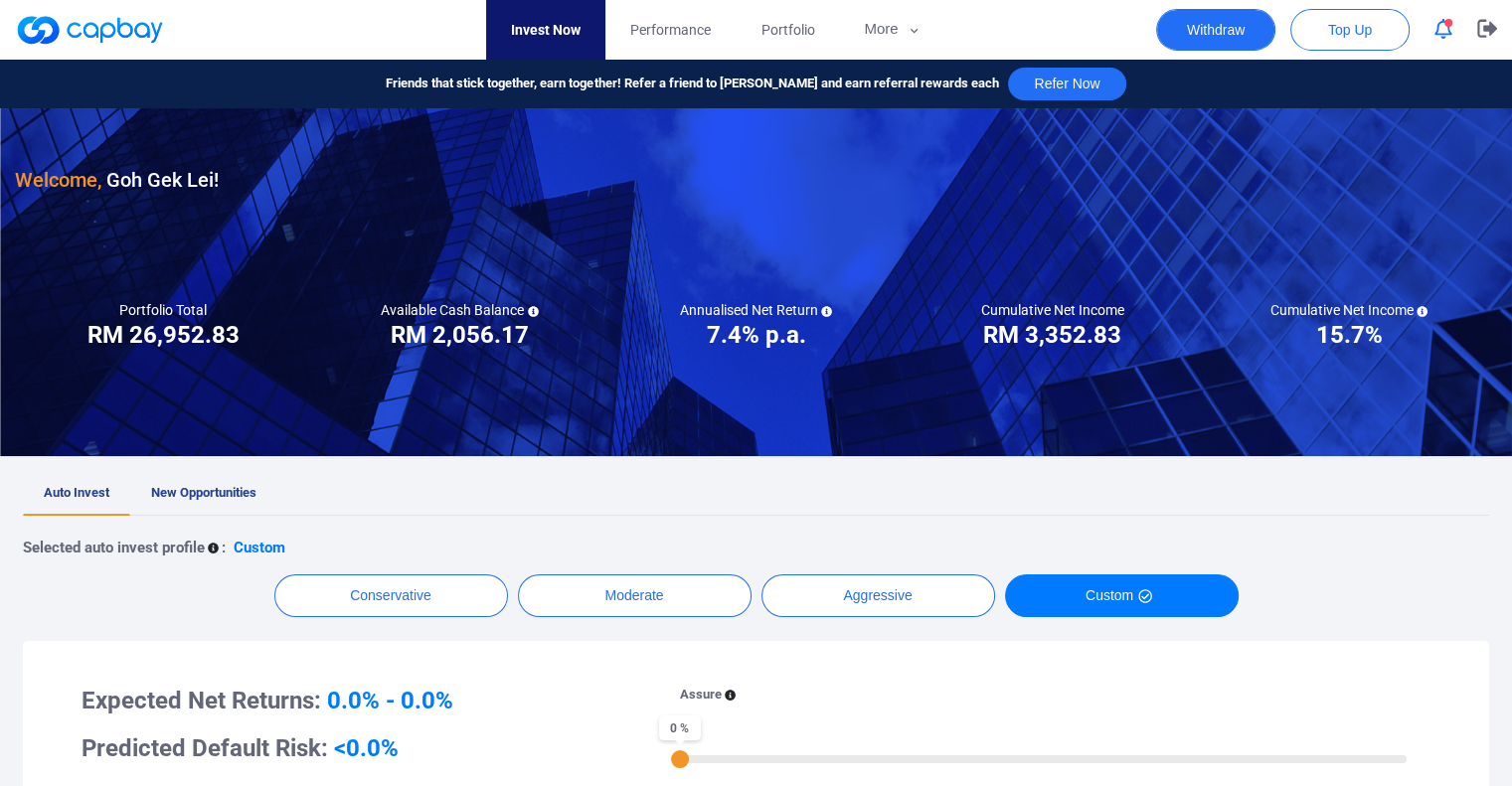 click on "Withdraw" at bounding box center (1216, 30) 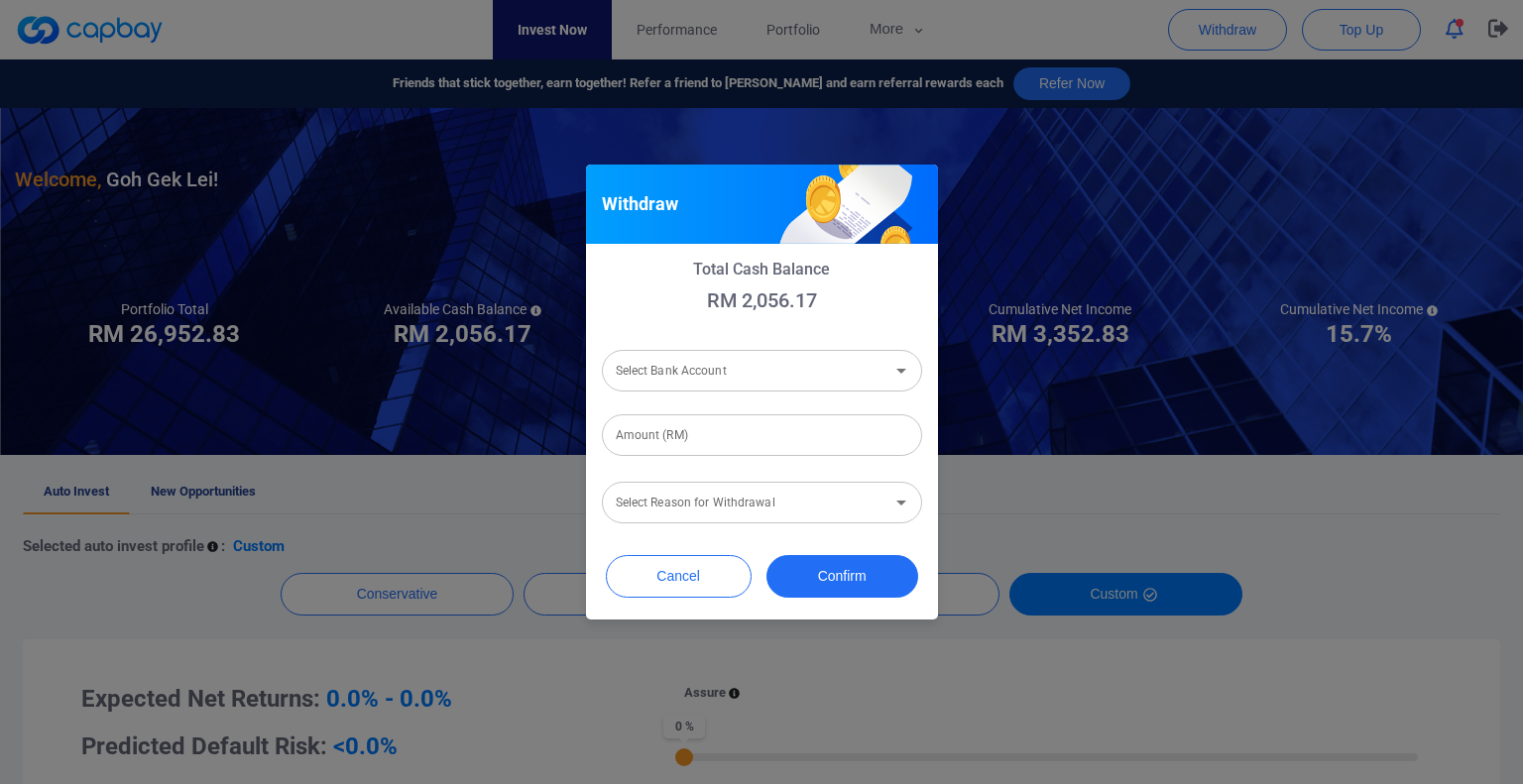 click on "Select Bank Account" at bounding box center (746, 371) 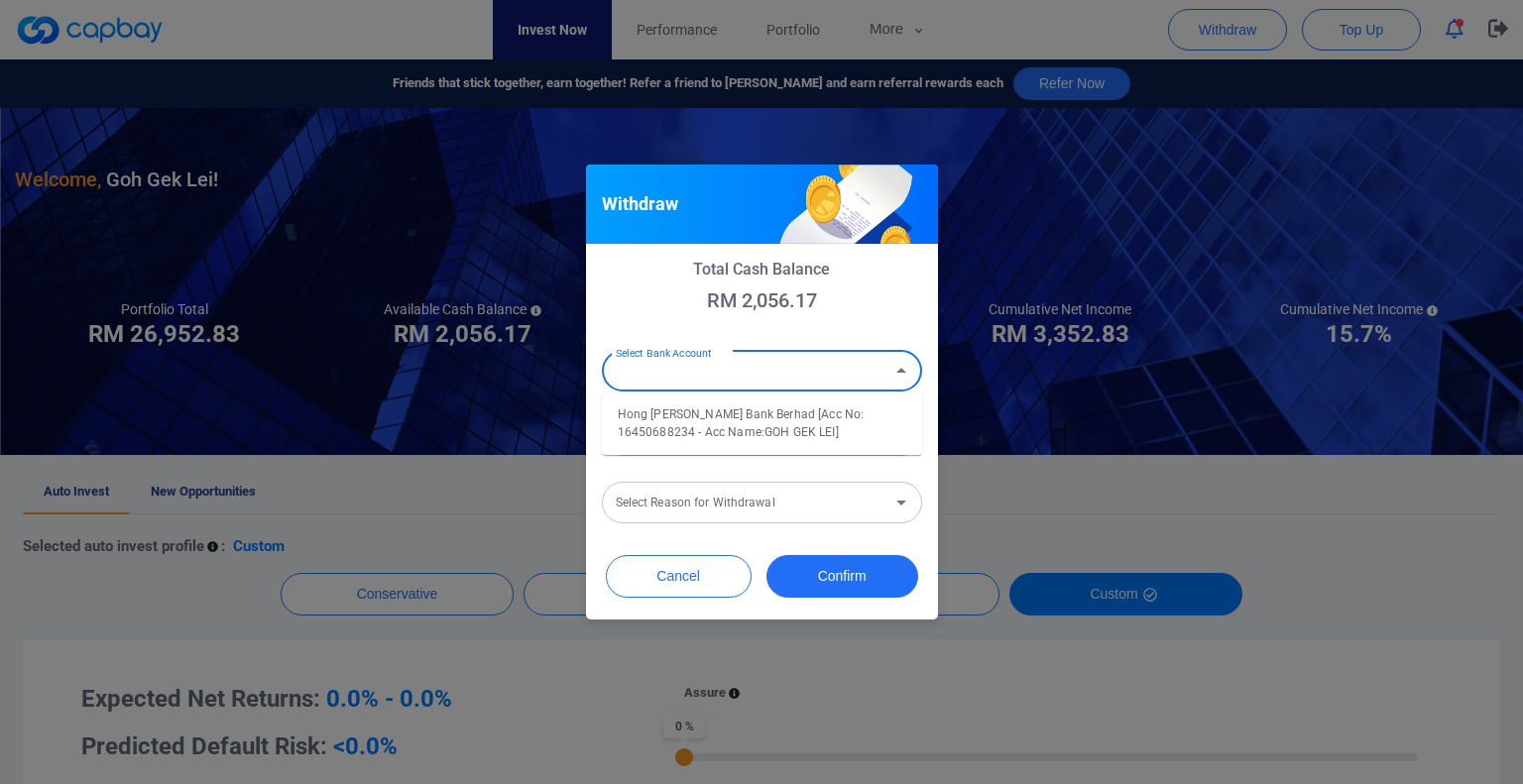 click on "Hong Leong Bank Berhad [Acc No: 16450688234 - Acc Name:GOH GEK LEI]" at bounding box center [762, 423] 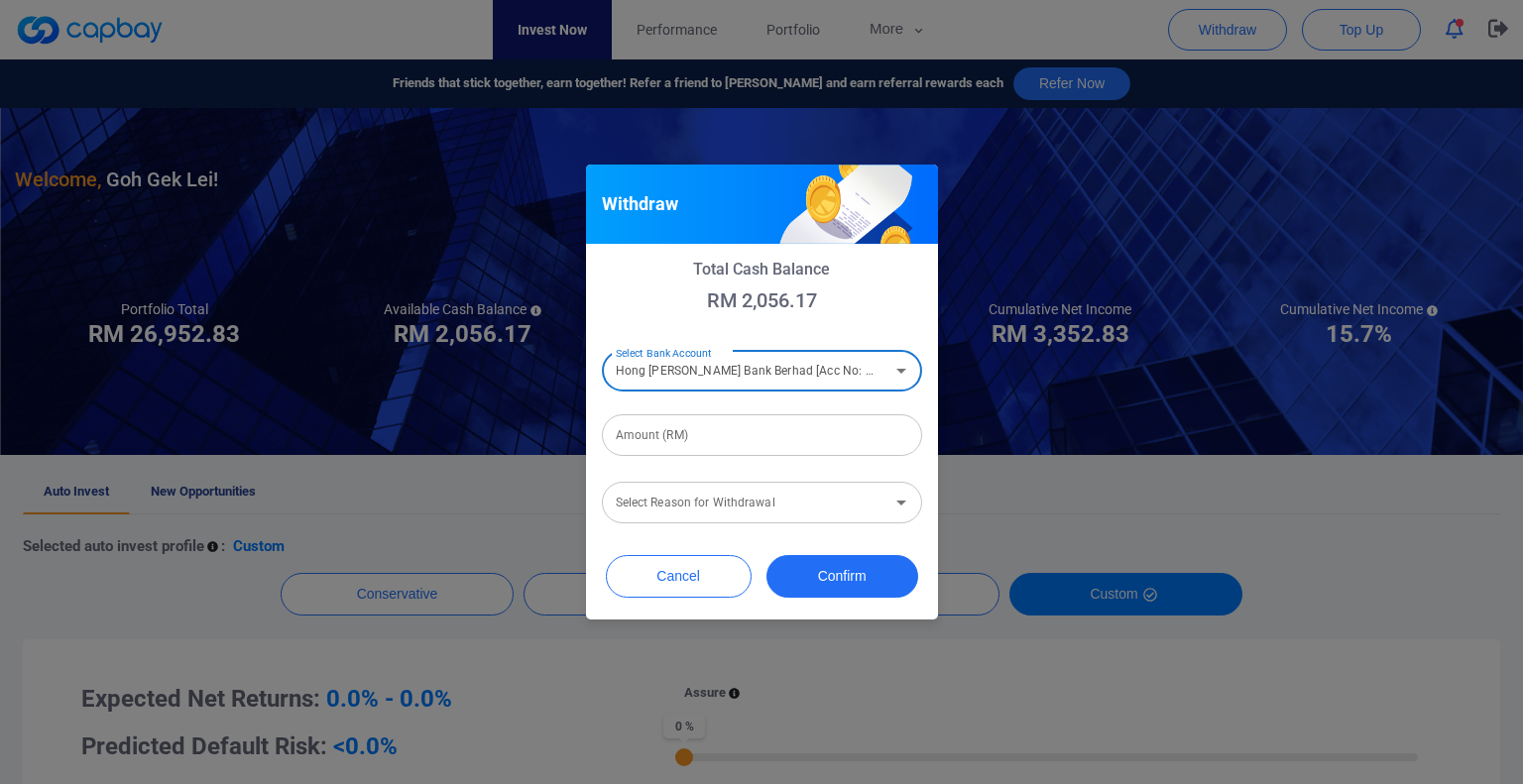 click on "Amount (RM)" at bounding box center [762, 435] 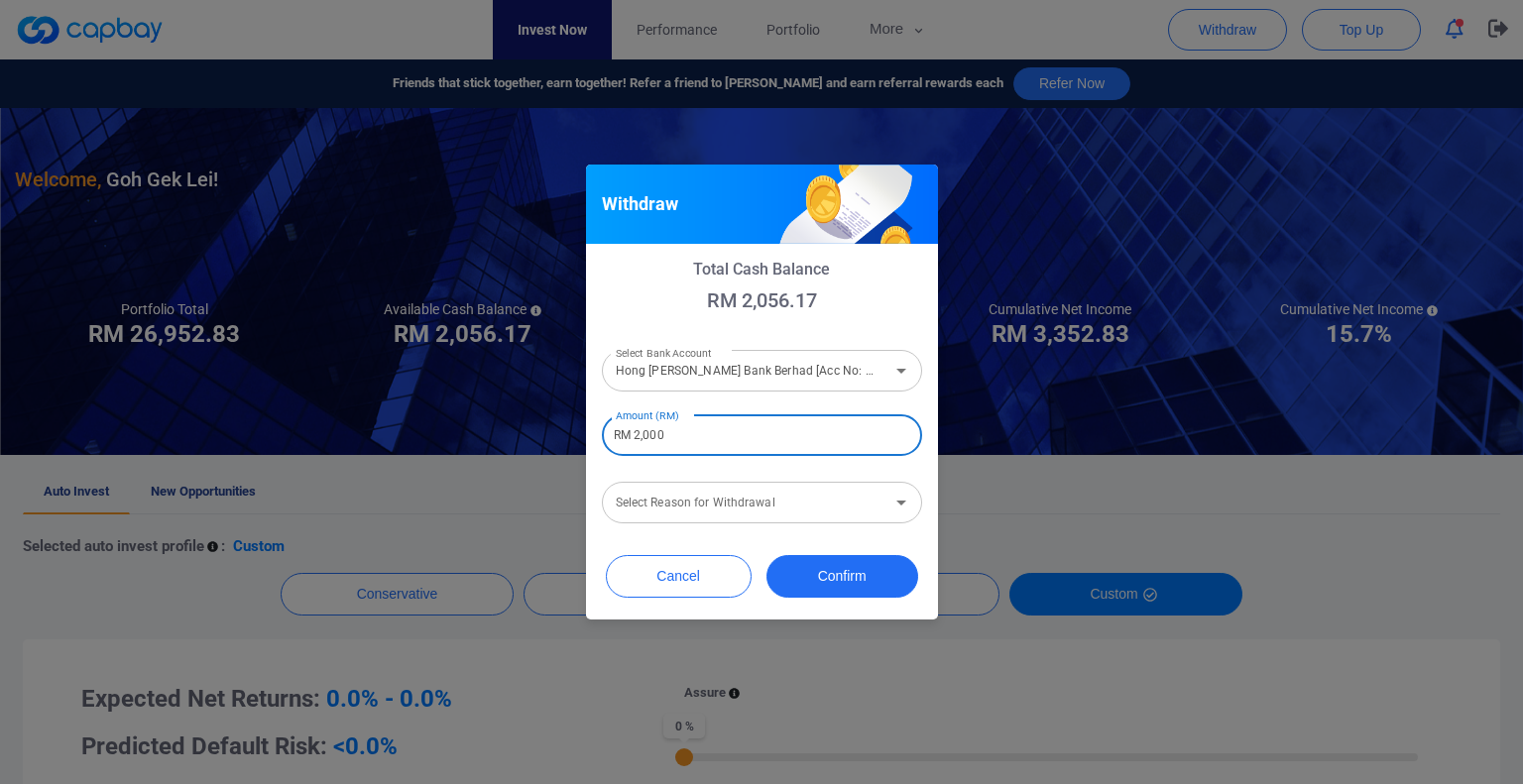 type on "RM 2,000" 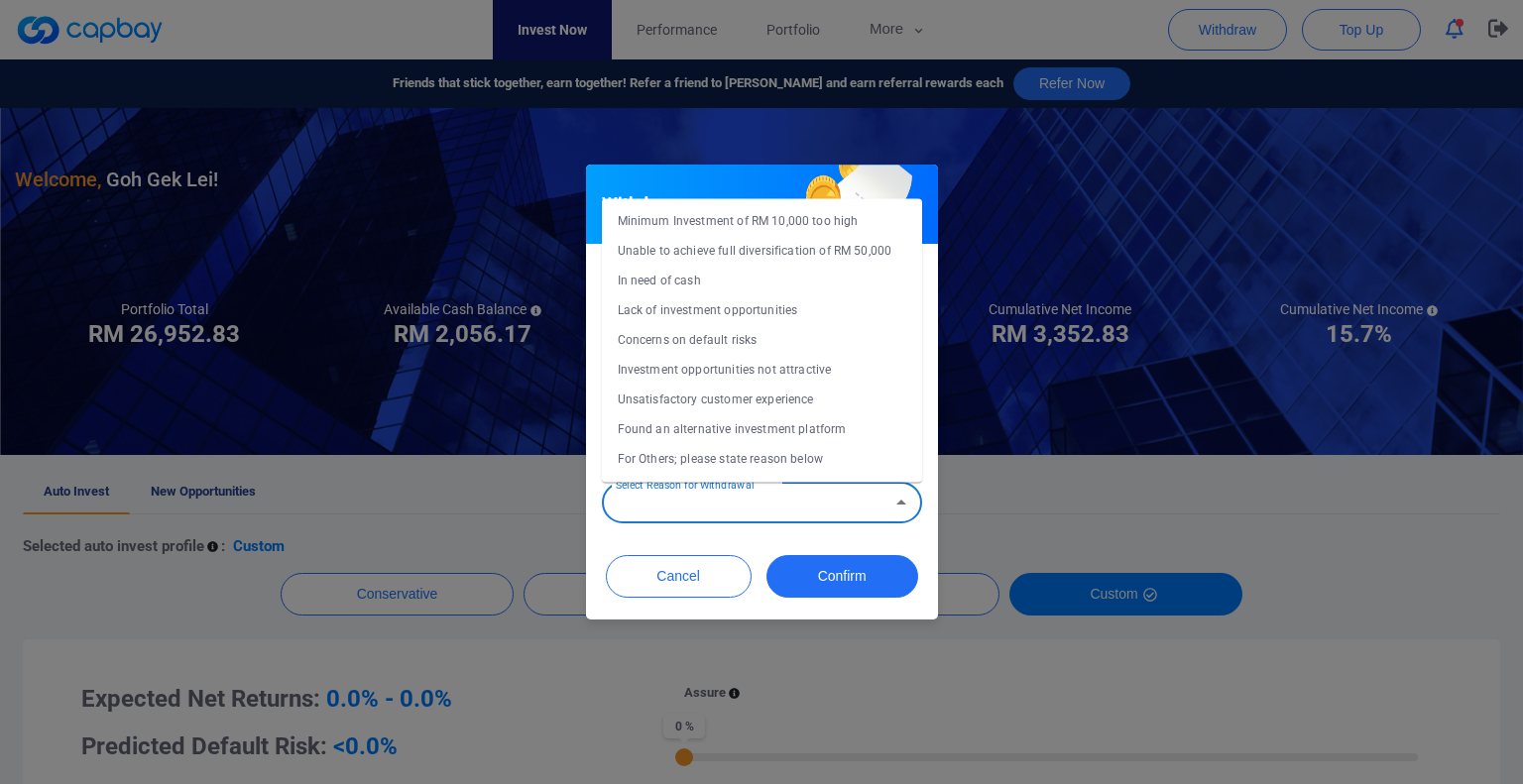 click on "In need of cash" at bounding box center [762, 280] 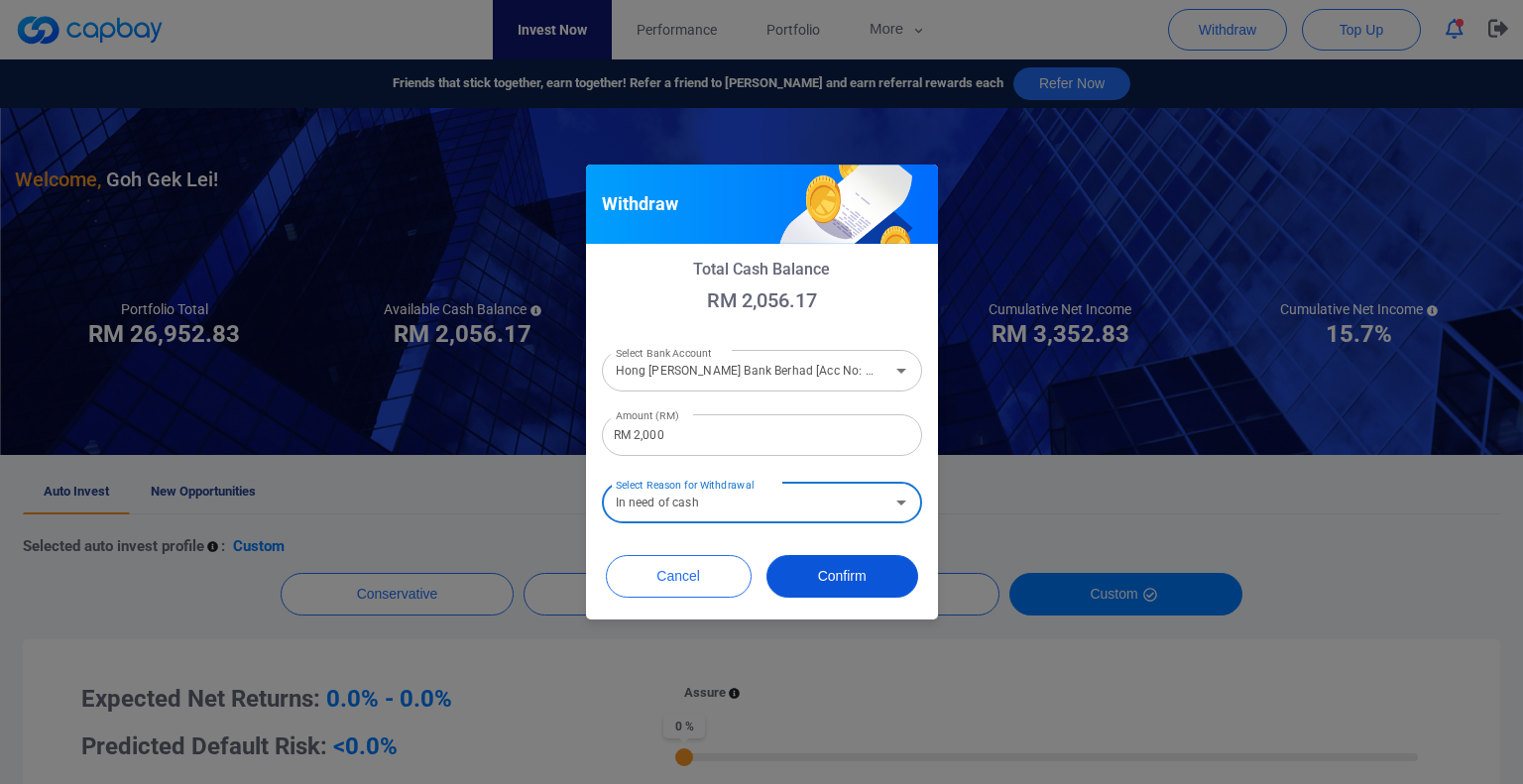 click on "Confirm" at bounding box center [842, 576] 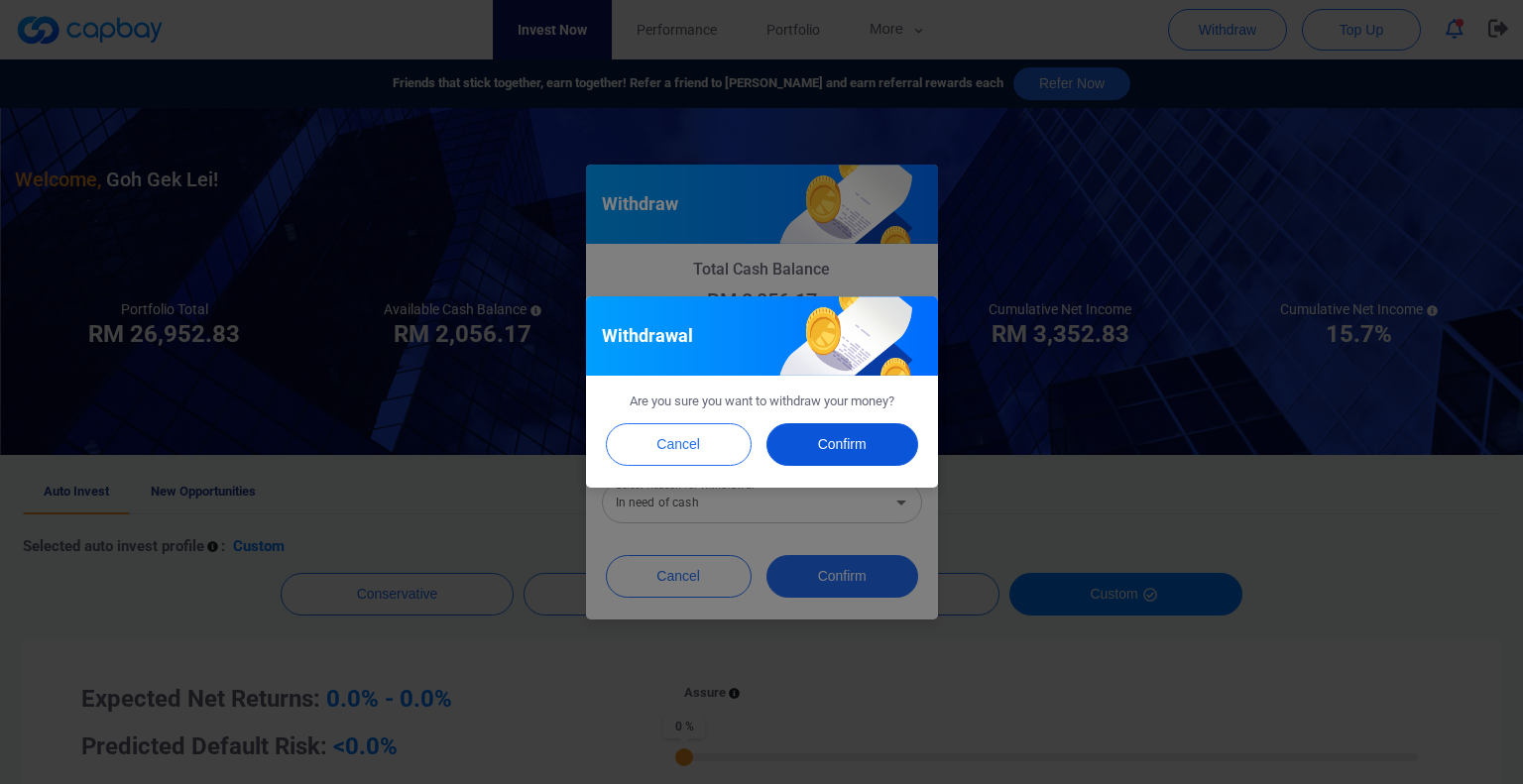 click on "Confirm" at bounding box center (842, 444) 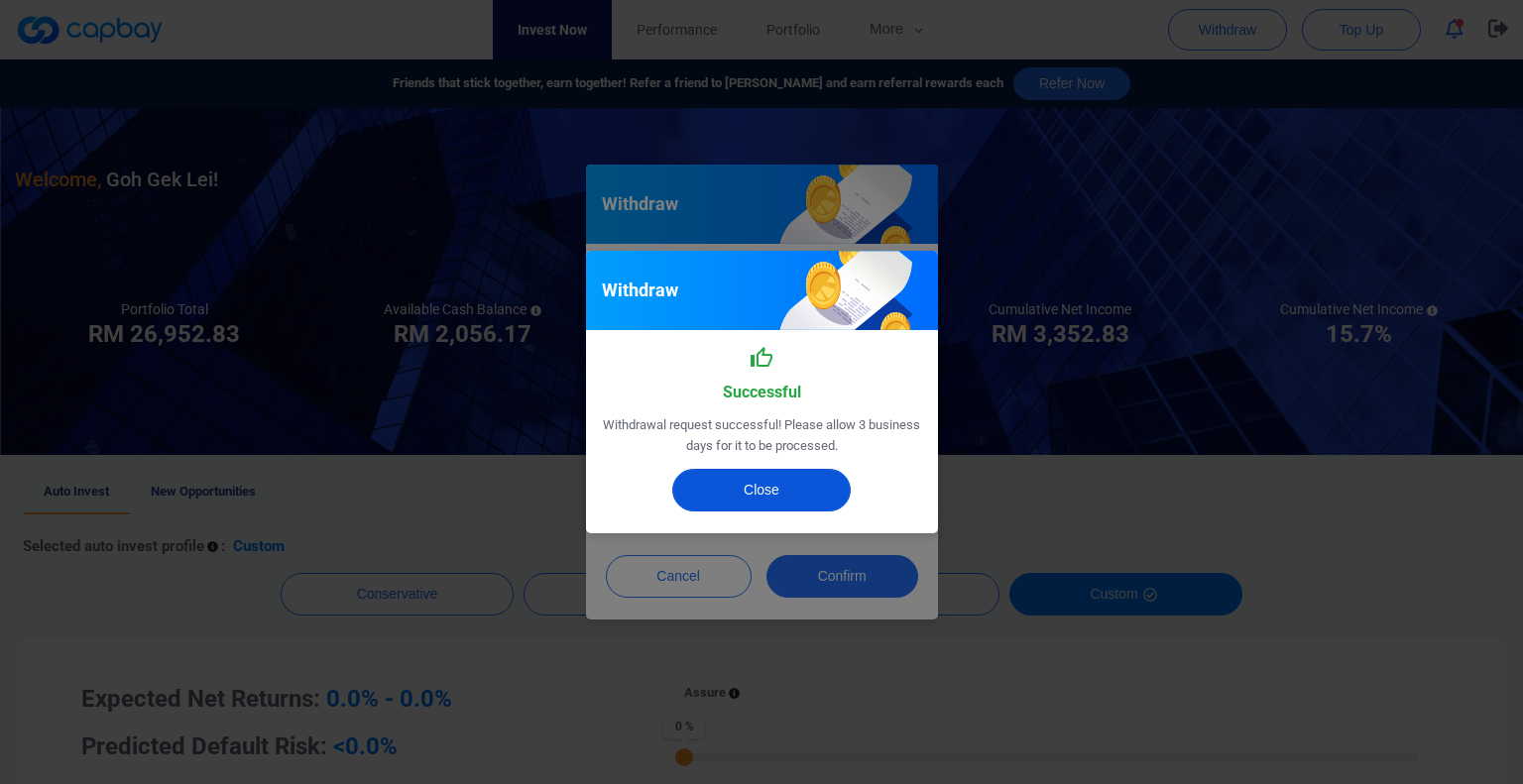 click on "Close" at bounding box center (762, 490) 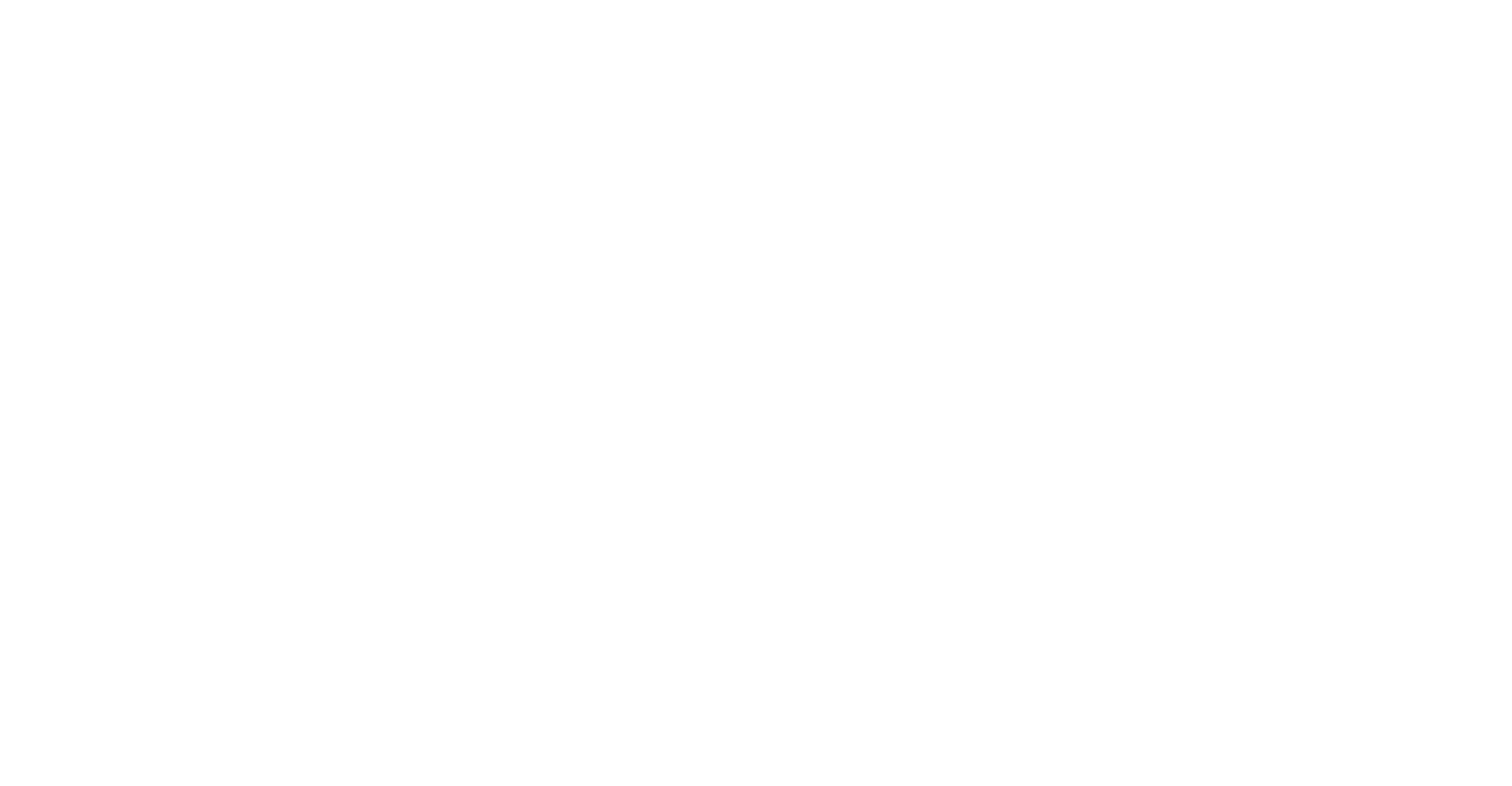 scroll, scrollTop: 0, scrollLeft: 0, axis: both 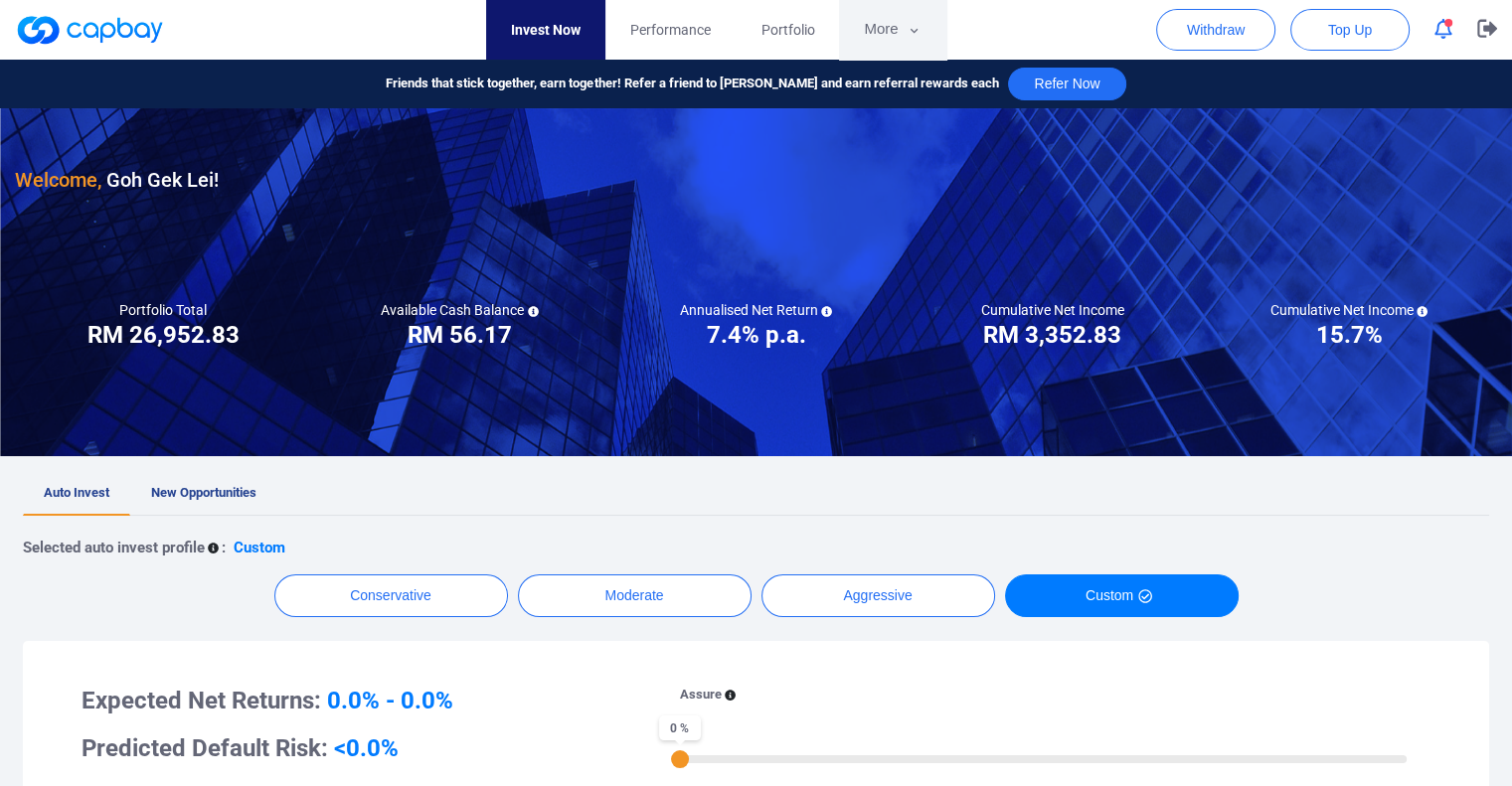 click on "More" at bounding box center [892, 30] 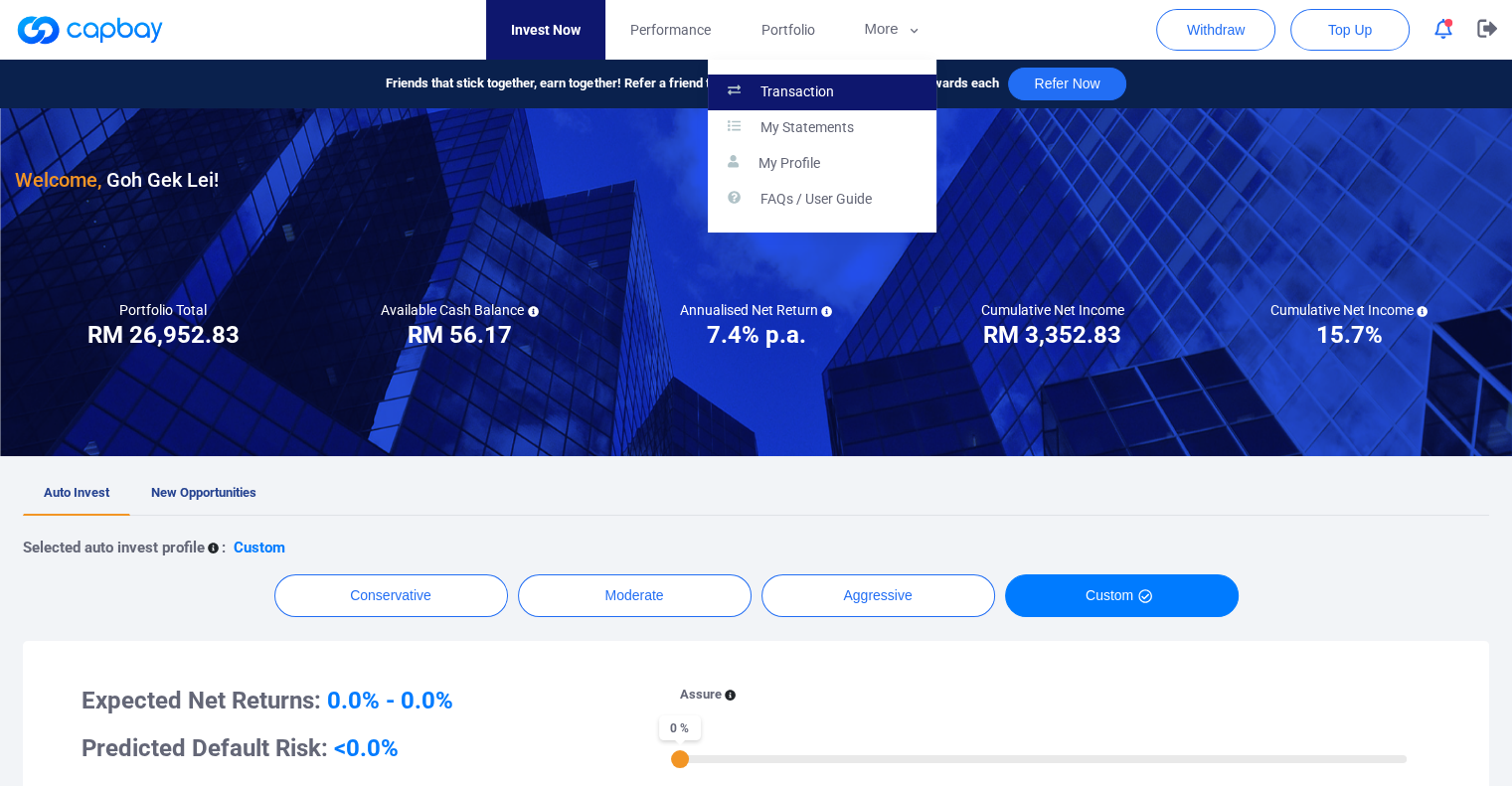 click on "Transaction" at bounding box center [797, 92] 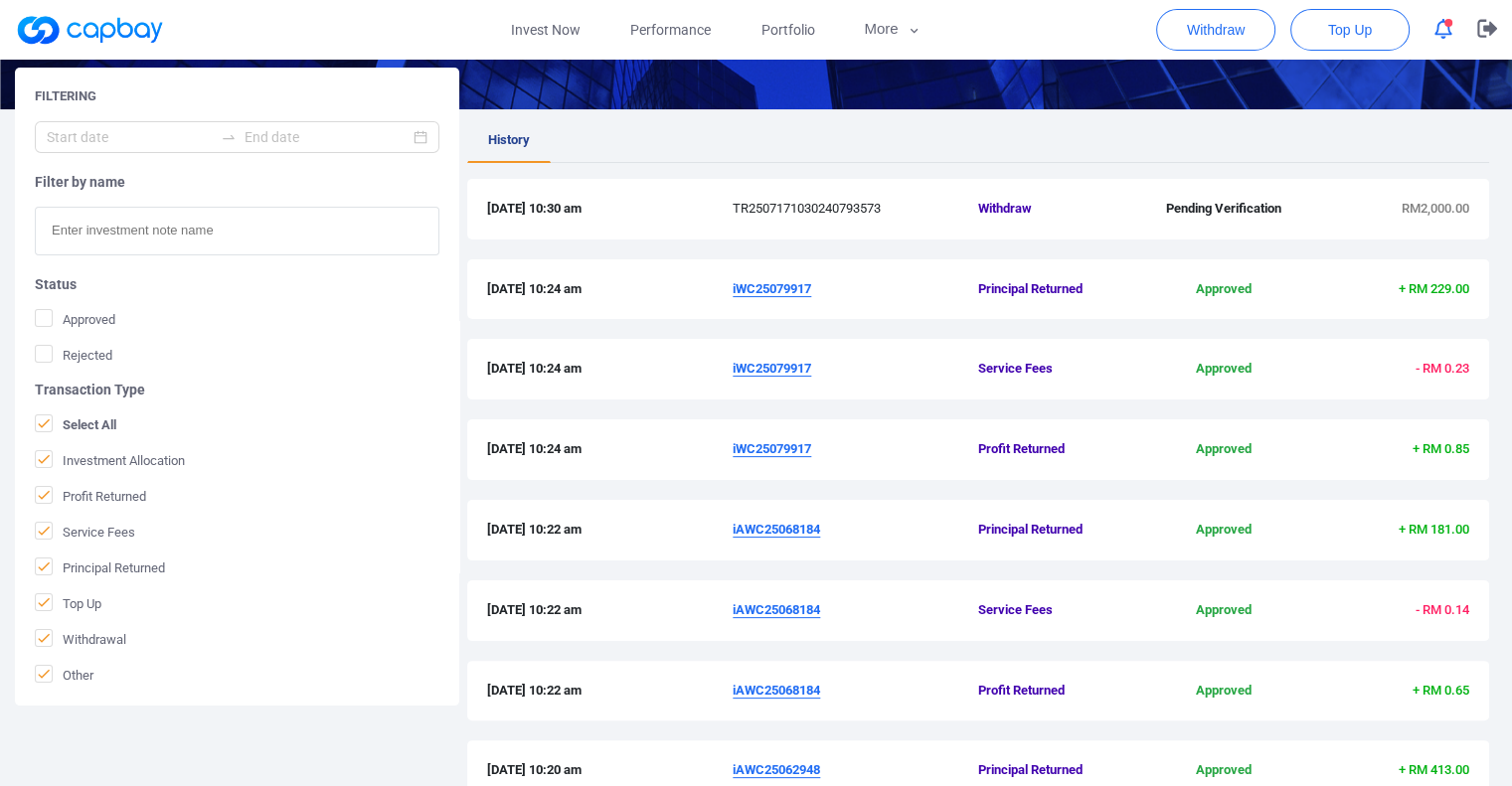 scroll, scrollTop: 628, scrollLeft: 0, axis: vertical 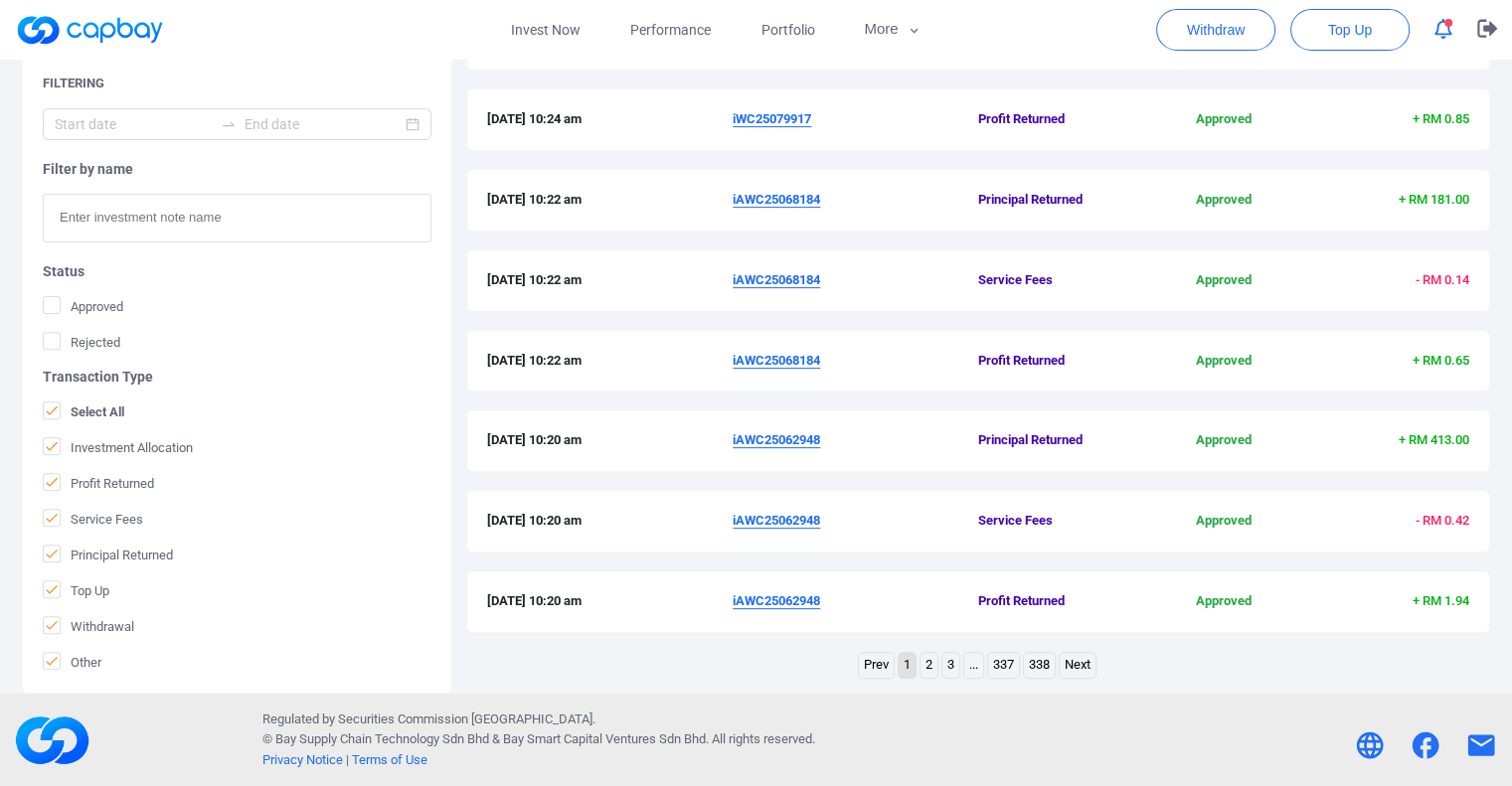 click on "3" at bounding box center [950, 665] 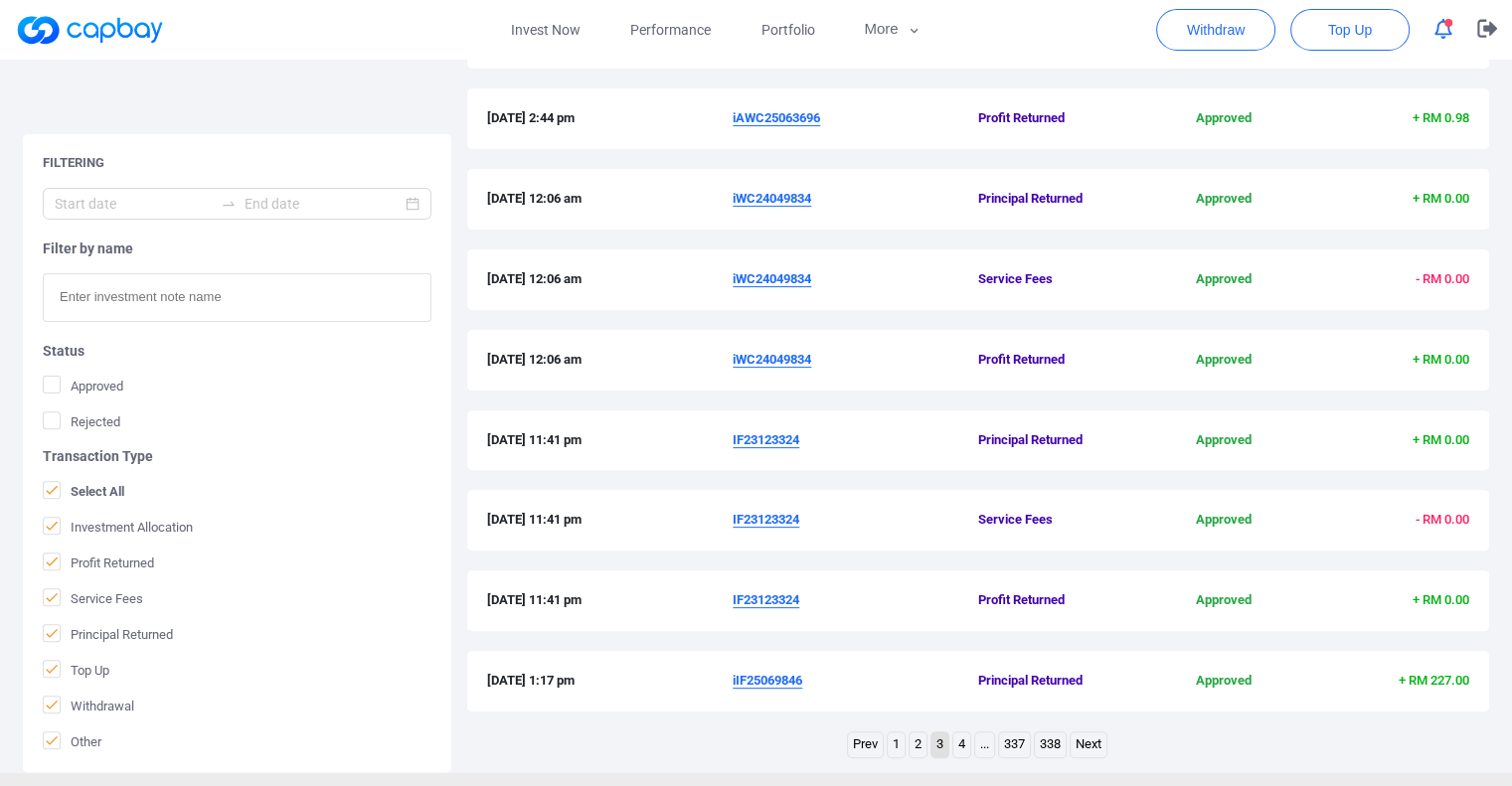 scroll, scrollTop: 628, scrollLeft: 0, axis: vertical 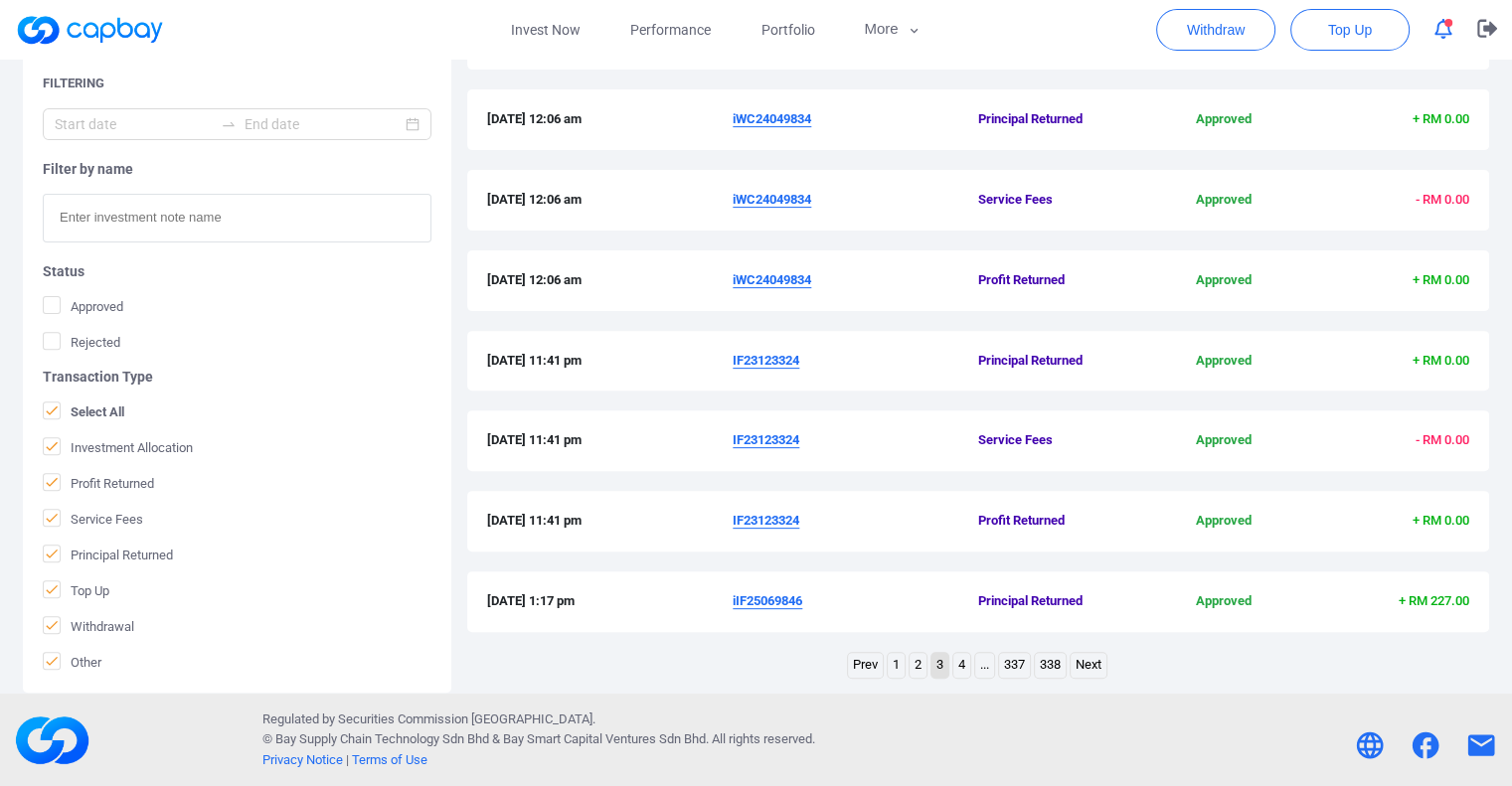 click on "4" at bounding box center (961, 665) 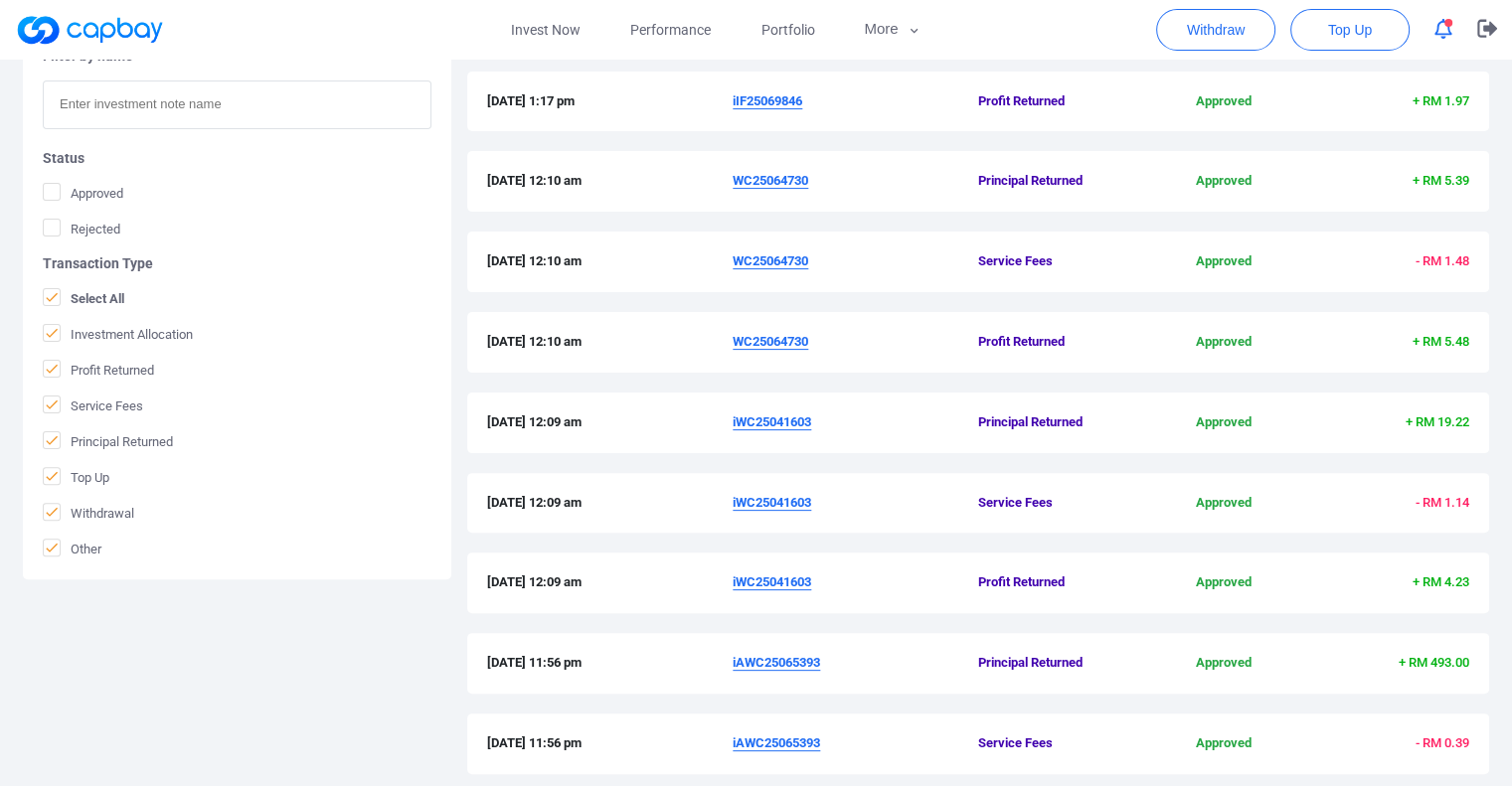 scroll, scrollTop: 628, scrollLeft: 0, axis: vertical 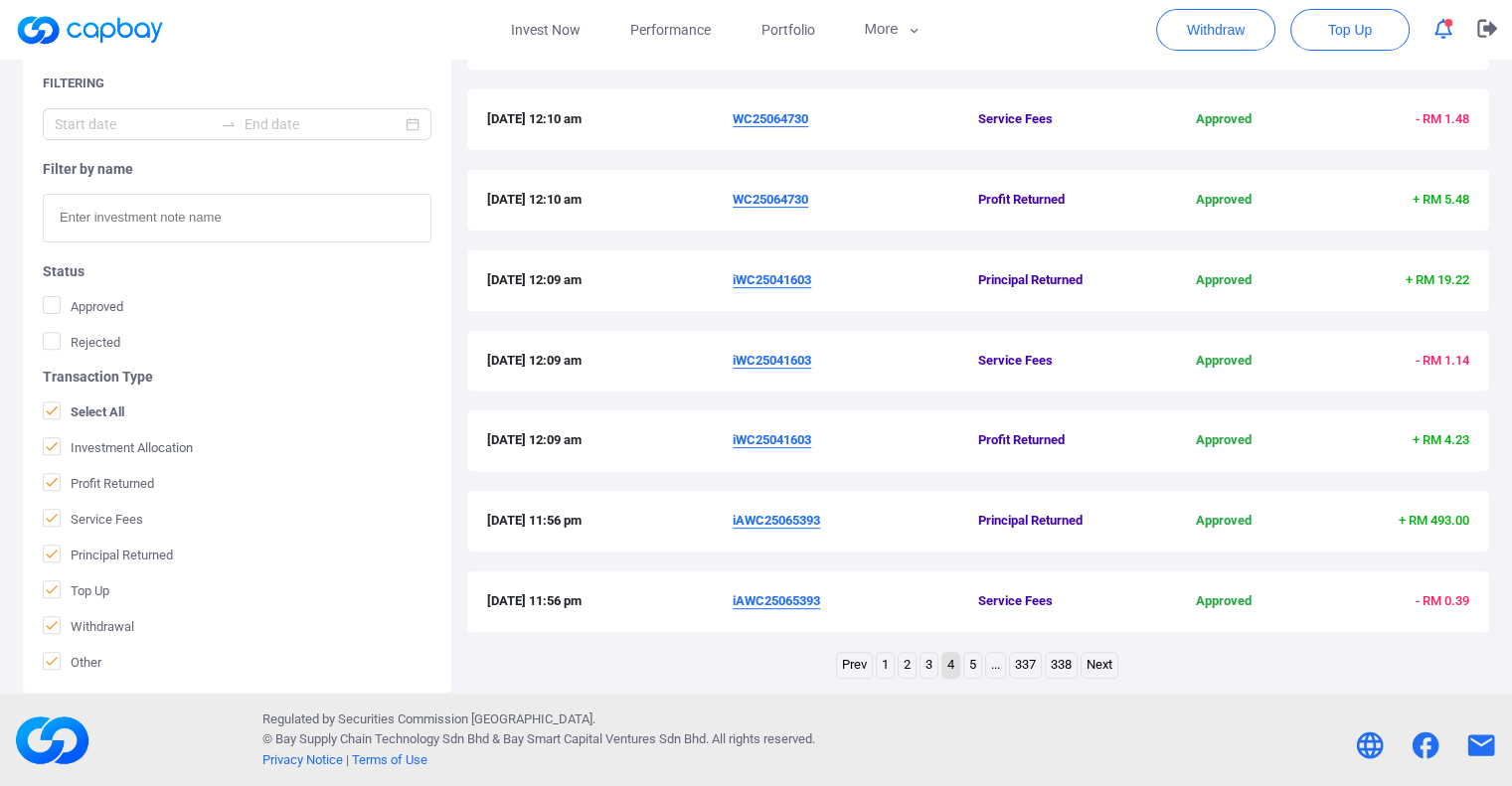 click on "5" at bounding box center [972, 665] 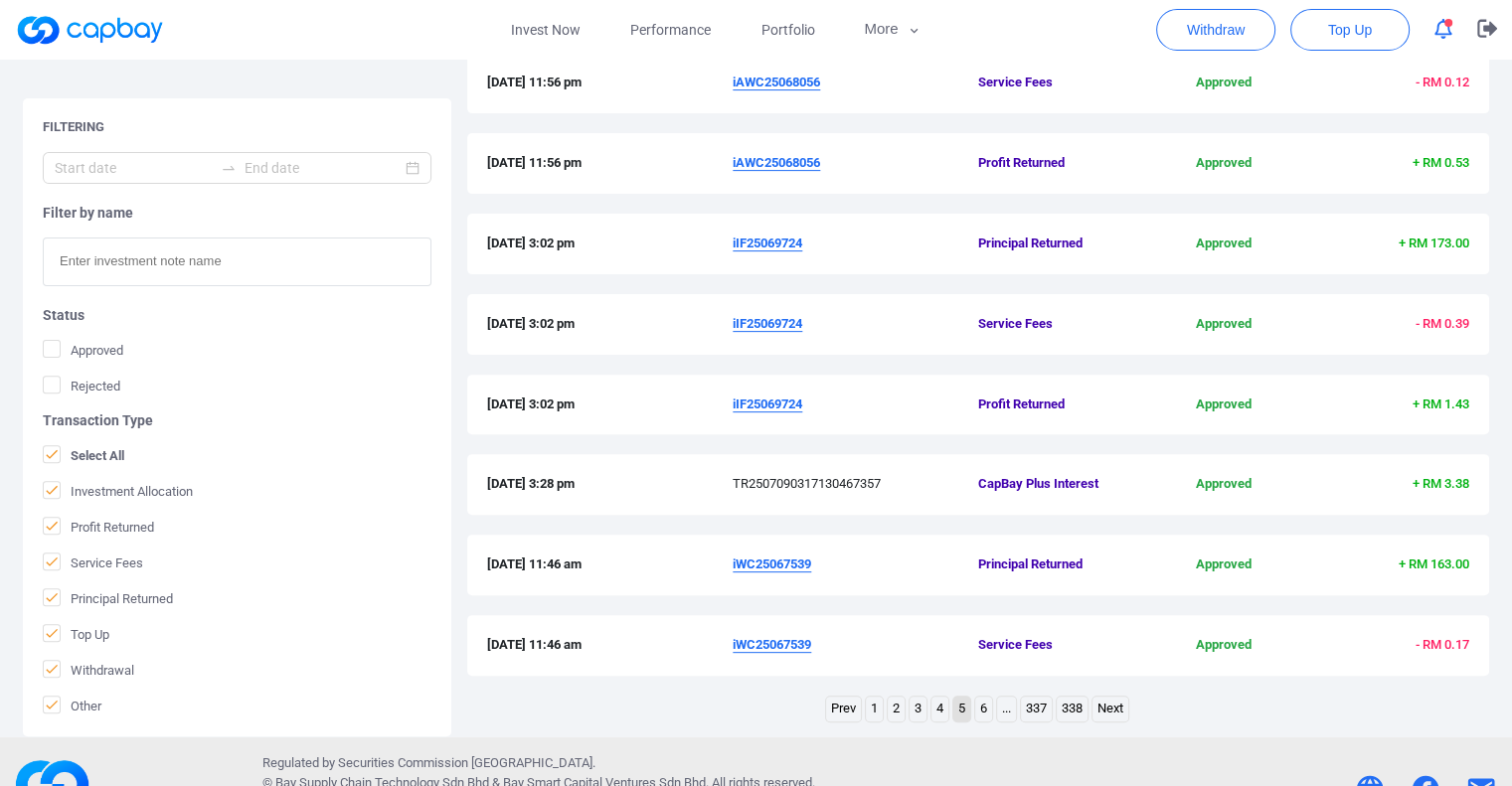 scroll, scrollTop: 628, scrollLeft: 0, axis: vertical 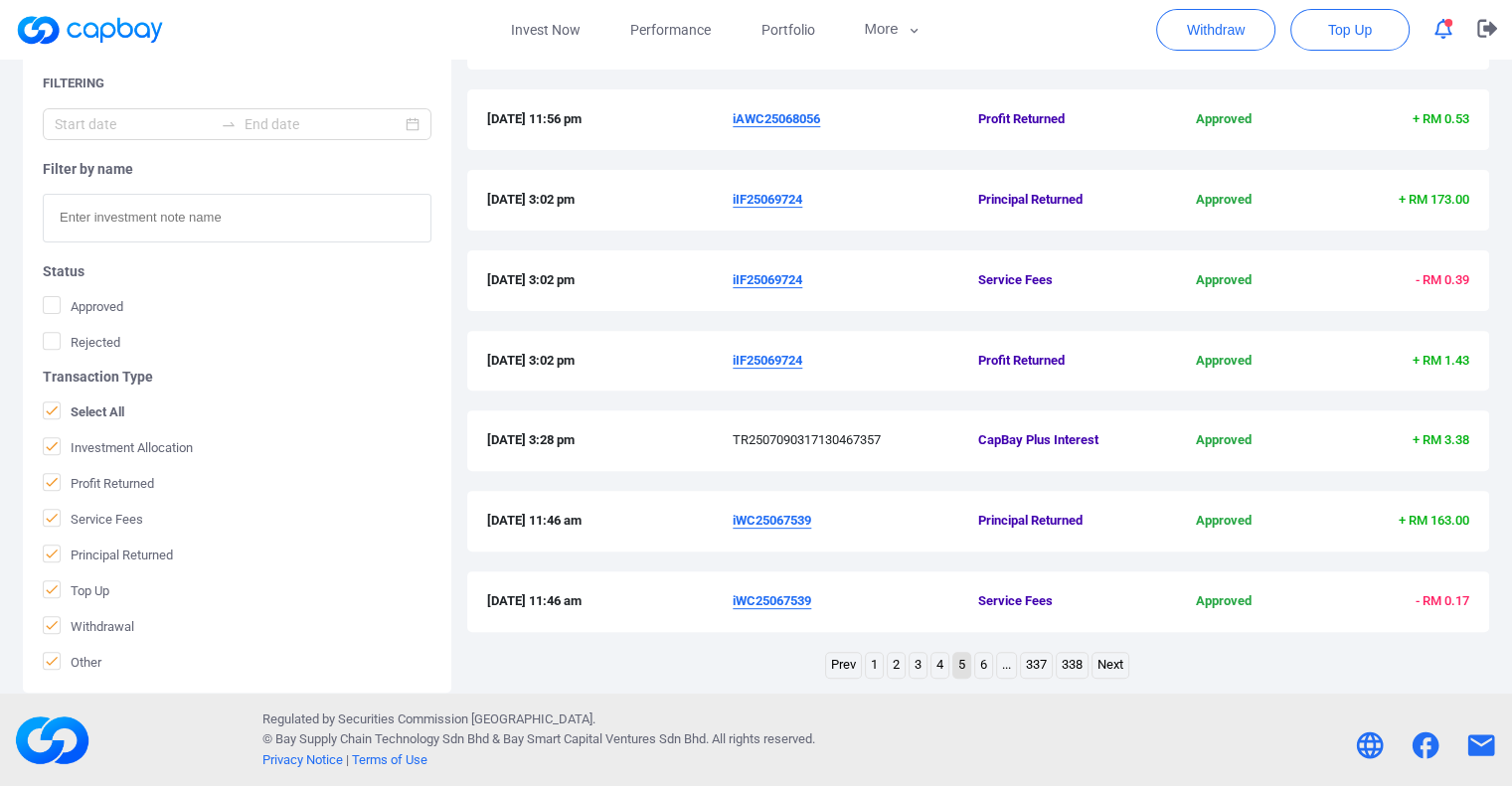 click on "6" at bounding box center (983, 665) 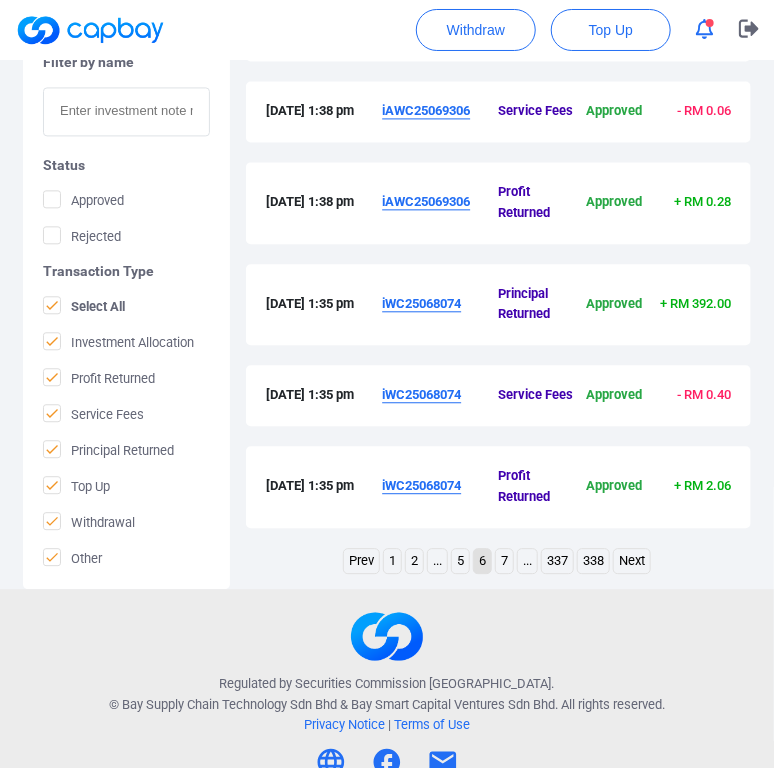 scroll, scrollTop: 1058, scrollLeft: 0, axis: vertical 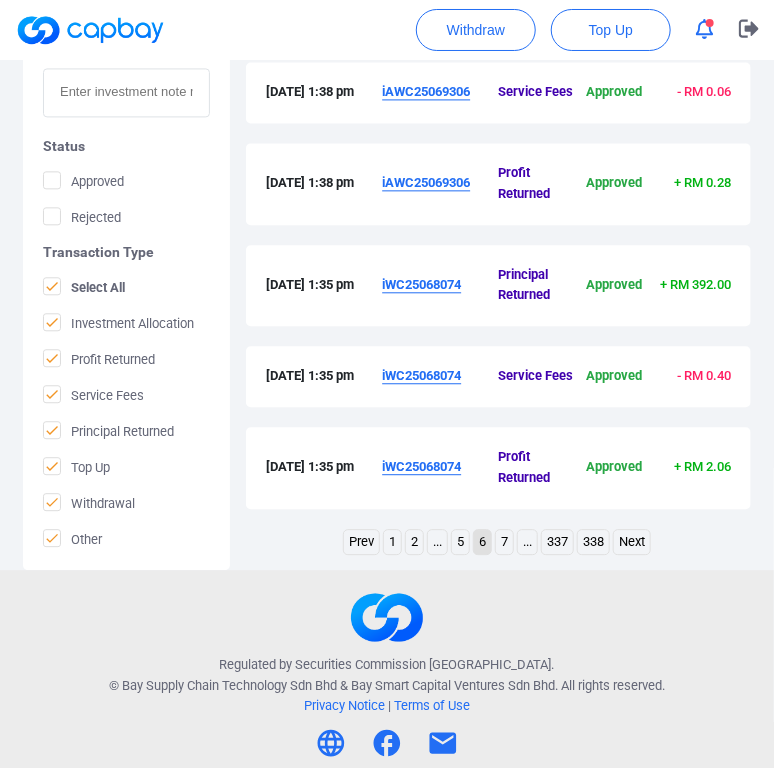 click on "5" at bounding box center [460, 542] 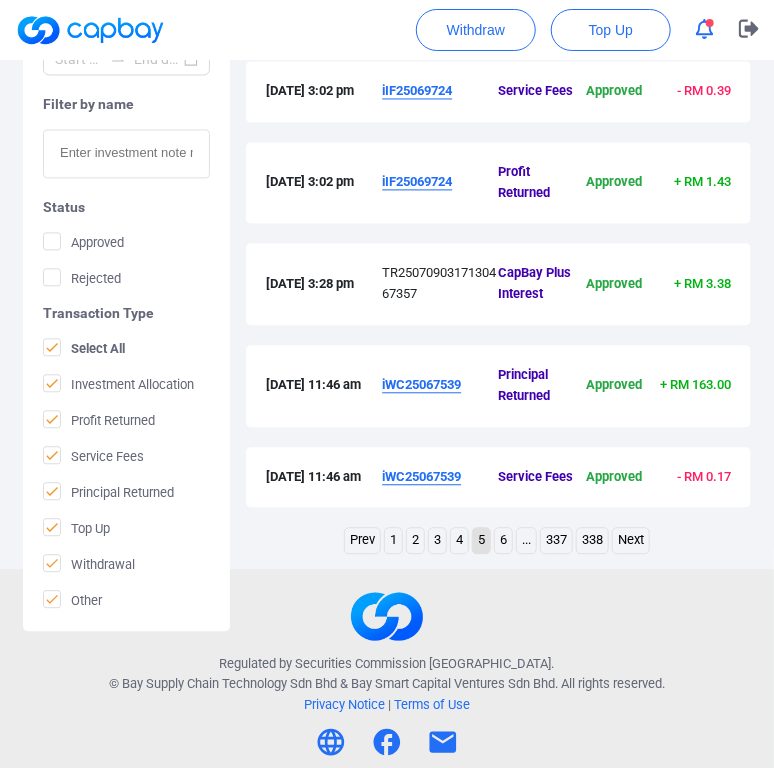 scroll, scrollTop: 1037, scrollLeft: 0, axis: vertical 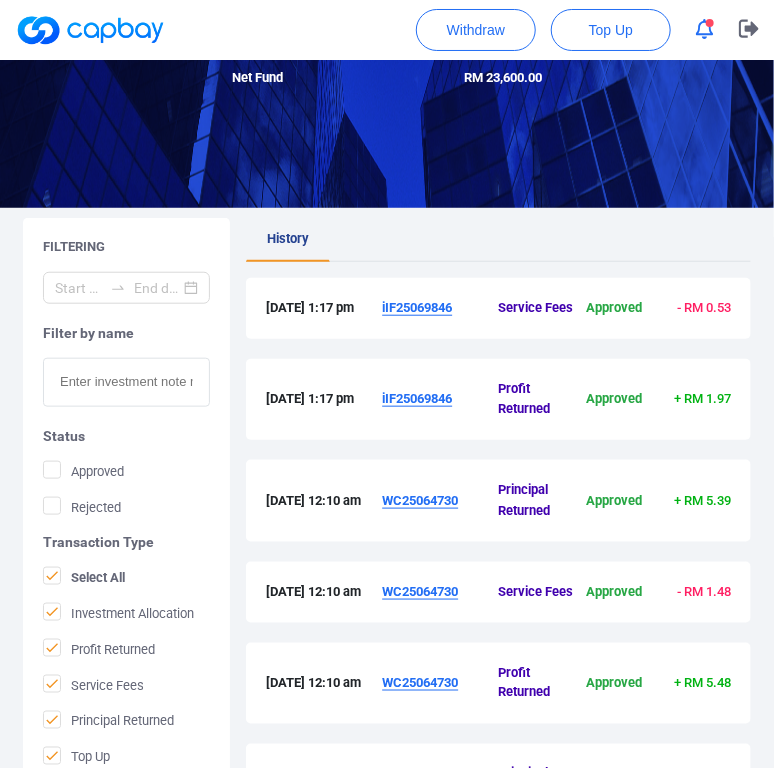 click on "History" at bounding box center [498, 240] 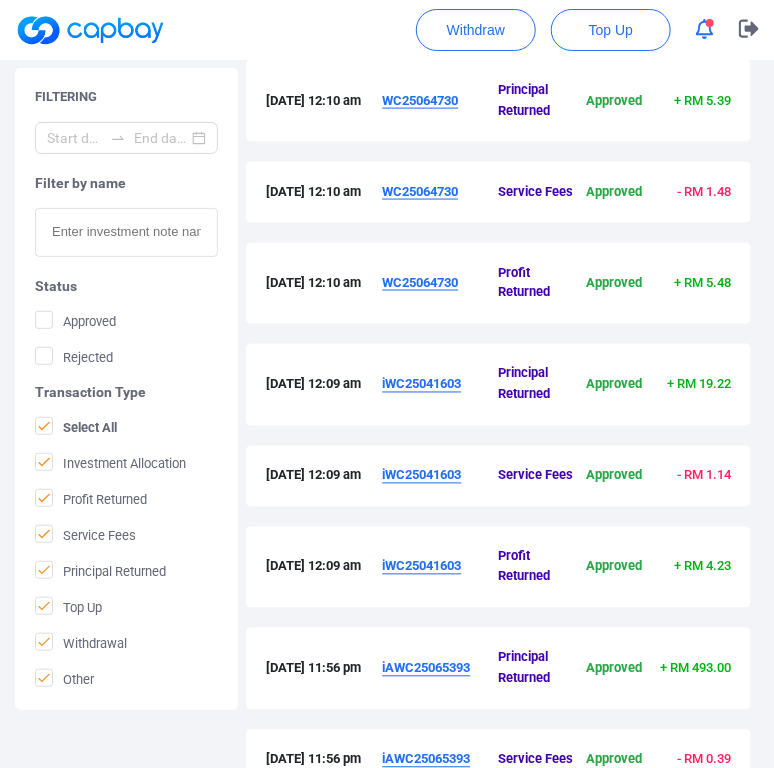 scroll, scrollTop: 972, scrollLeft: 0, axis: vertical 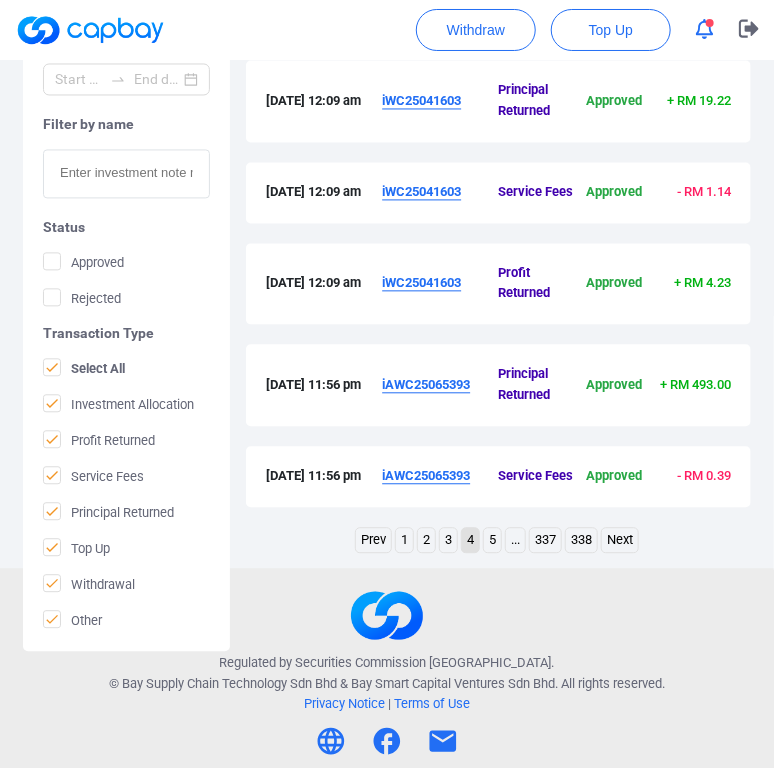 click on "3" at bounding box center (448, 541) 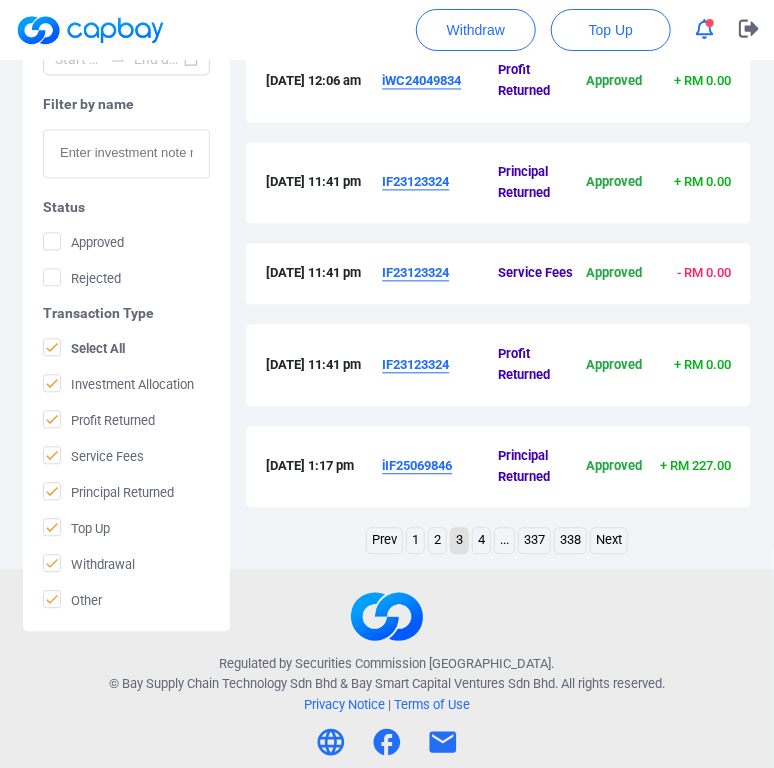 scroll, scrollTop: 1037, scrollLeft: 0, axis: vertical 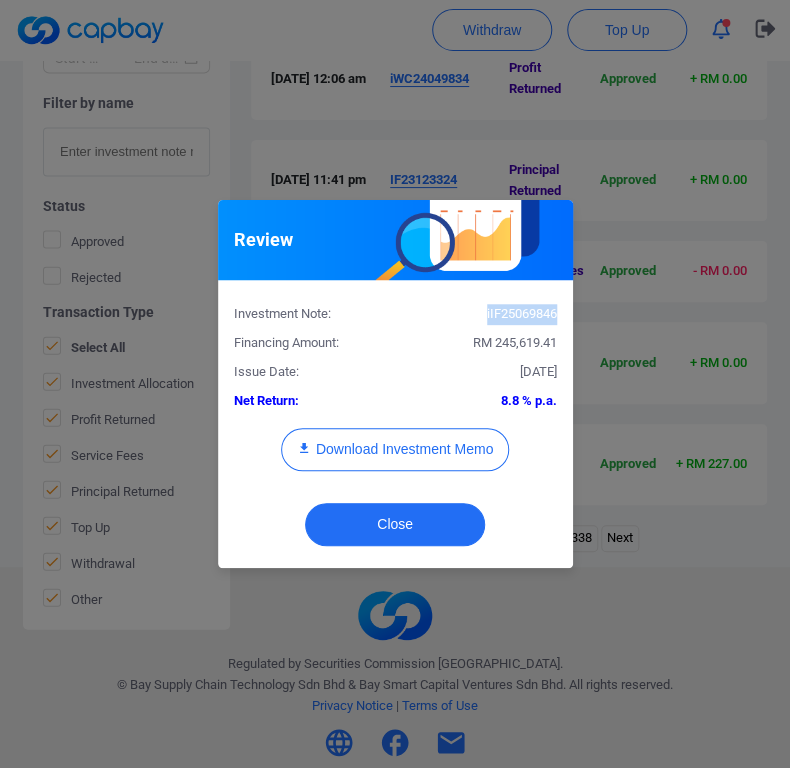drag, startPoint x: 554, startPoint y: 311, endPoint x: 476, endPoint y: 315, distance: 78.10249 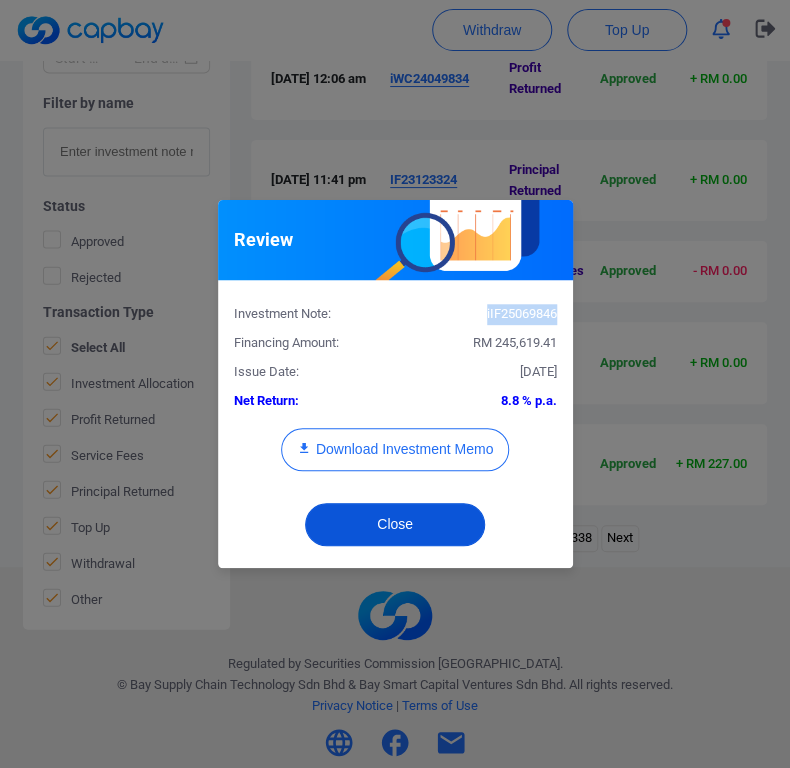 click on "Close" at bounding box center [395, 524] 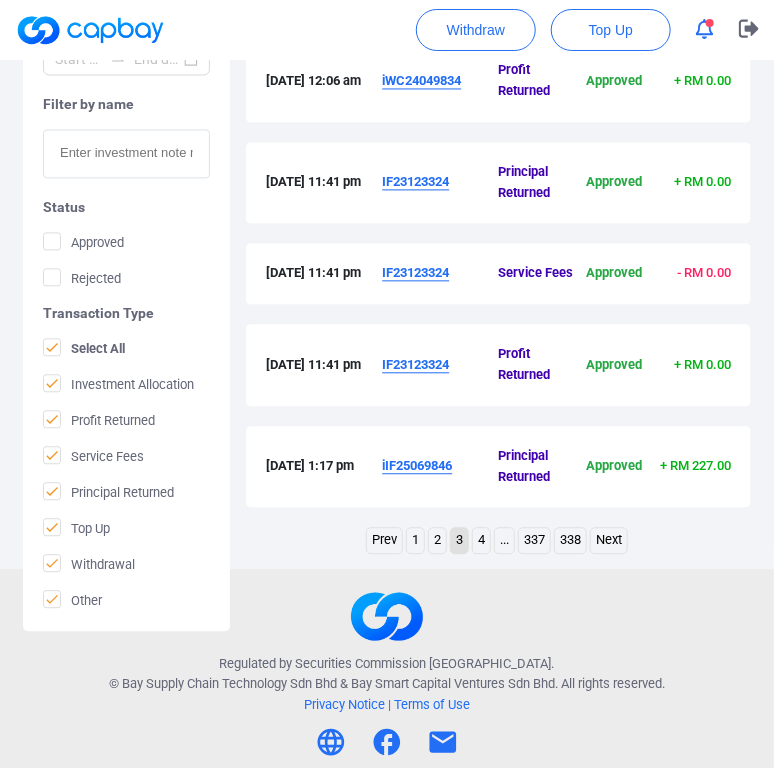 click on "IF23123324" at bounding box center (415, 181) 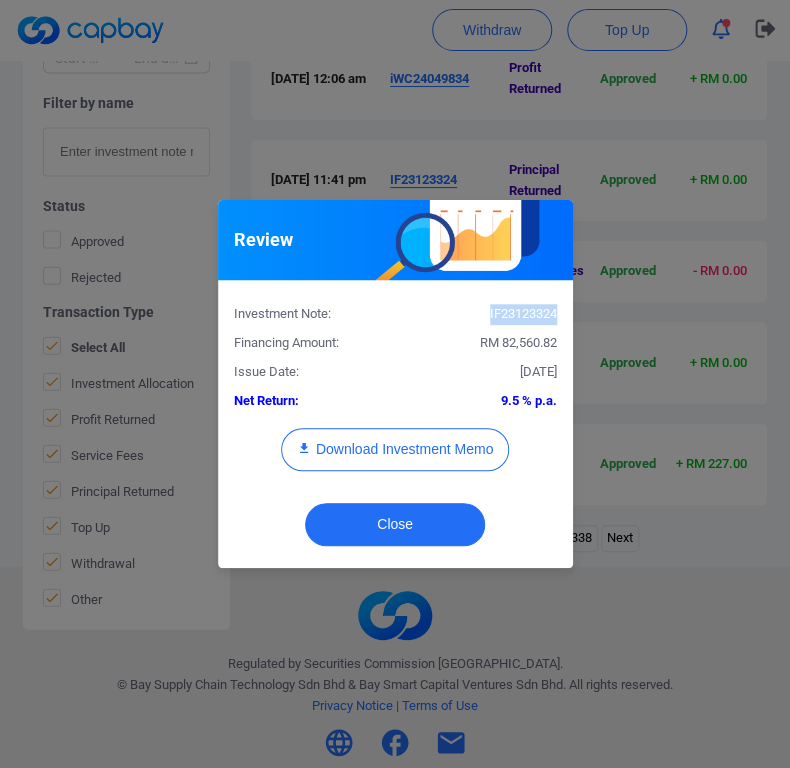drag, startPoint x: 554, startPoint y: 311, endPoint x: 468, endPoint y: 319, distance: 86.37129 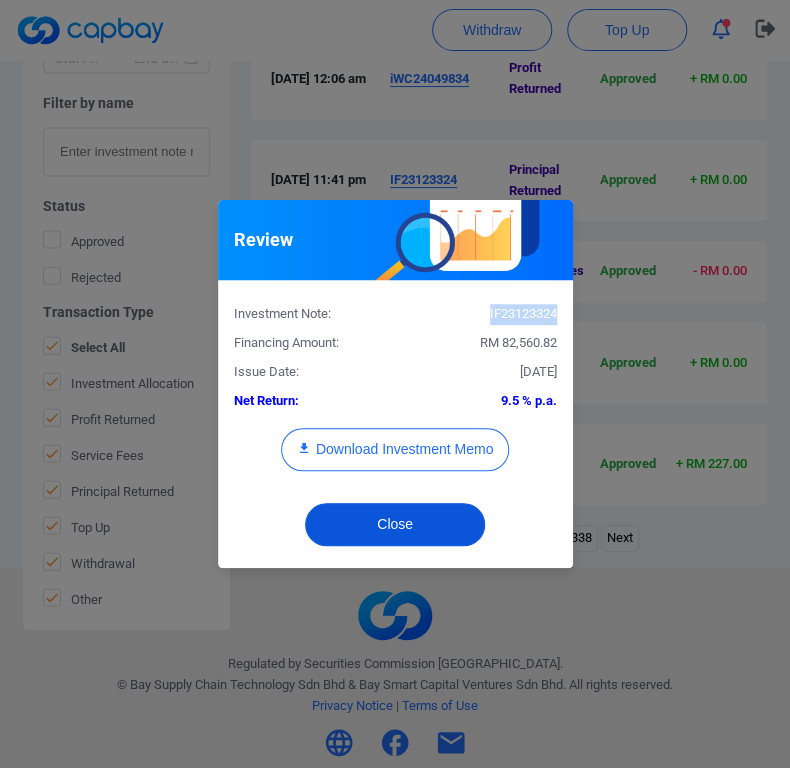 click on "Close" at bounding box center [395, 524] 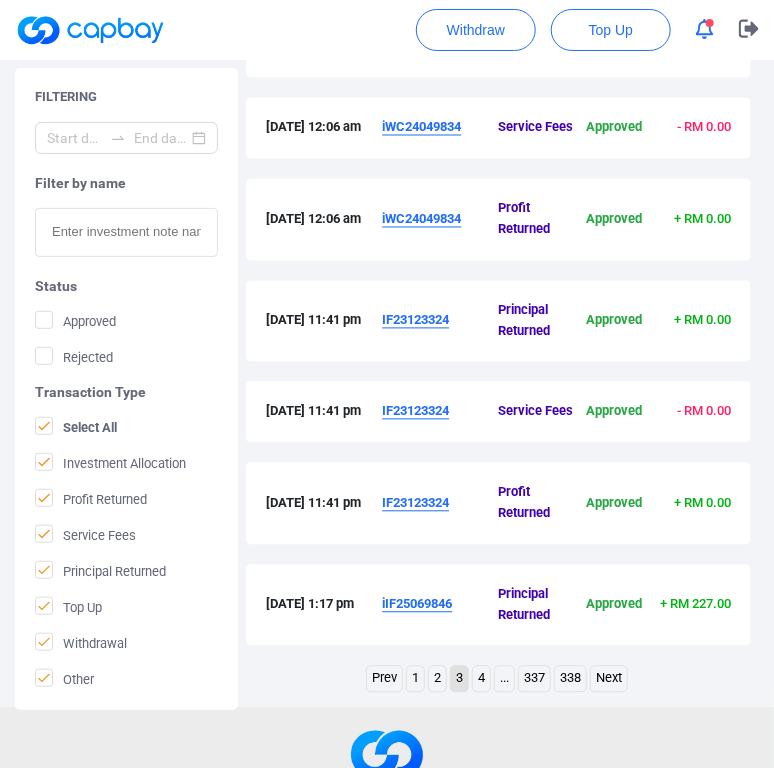 scroll, scrollTop: 737, scrollLeft: 0, axis: vertical 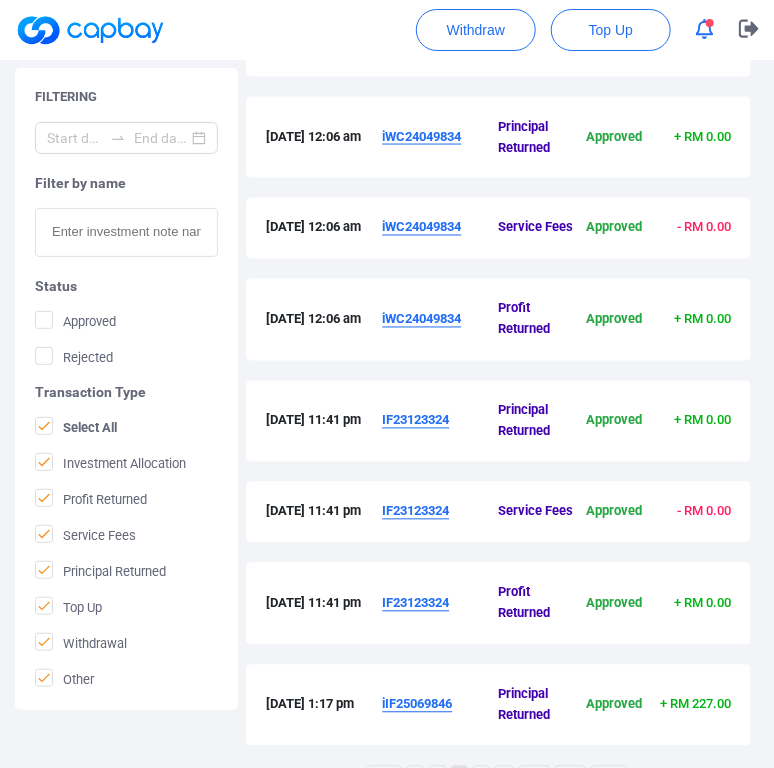 click on "iWC24049834" at bounding box center [421, 136] 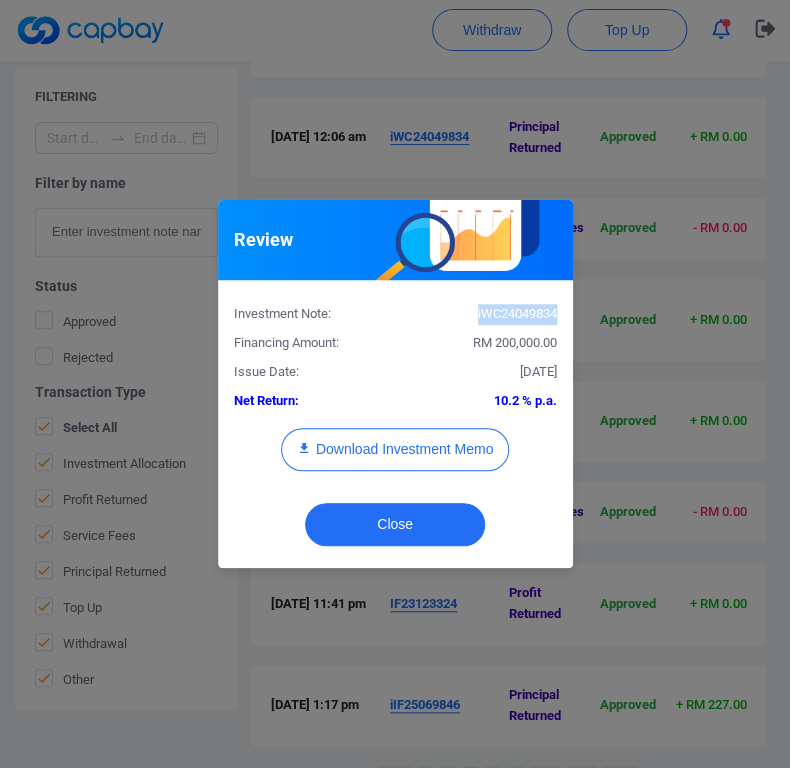 drag, startPoint x: 559, startPoint y: 318, endPoint x: 472, endPoint y: 312, distance: 87.20665 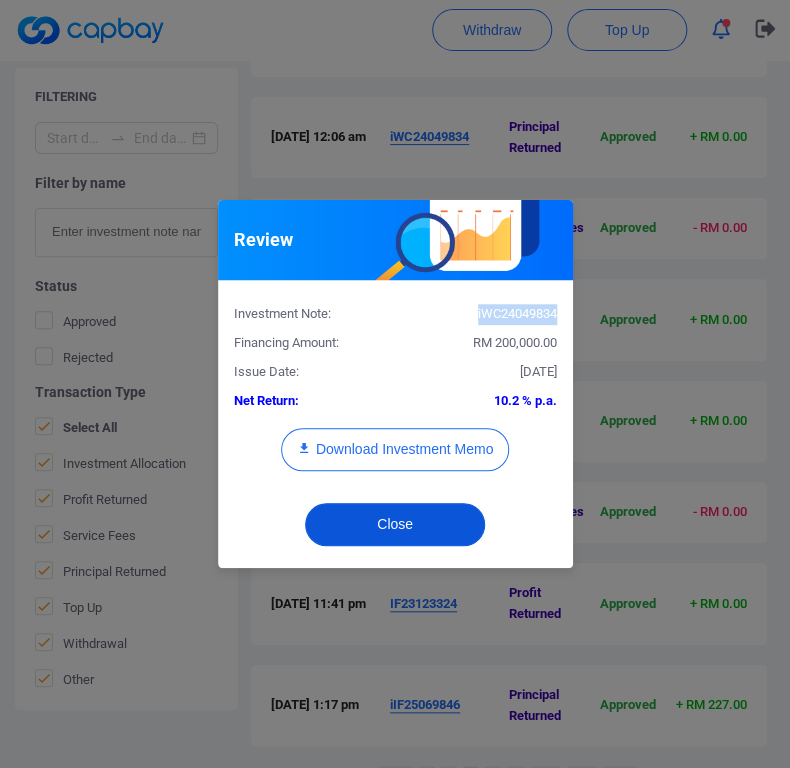 click on "Close" at bounding box center [395, 524] 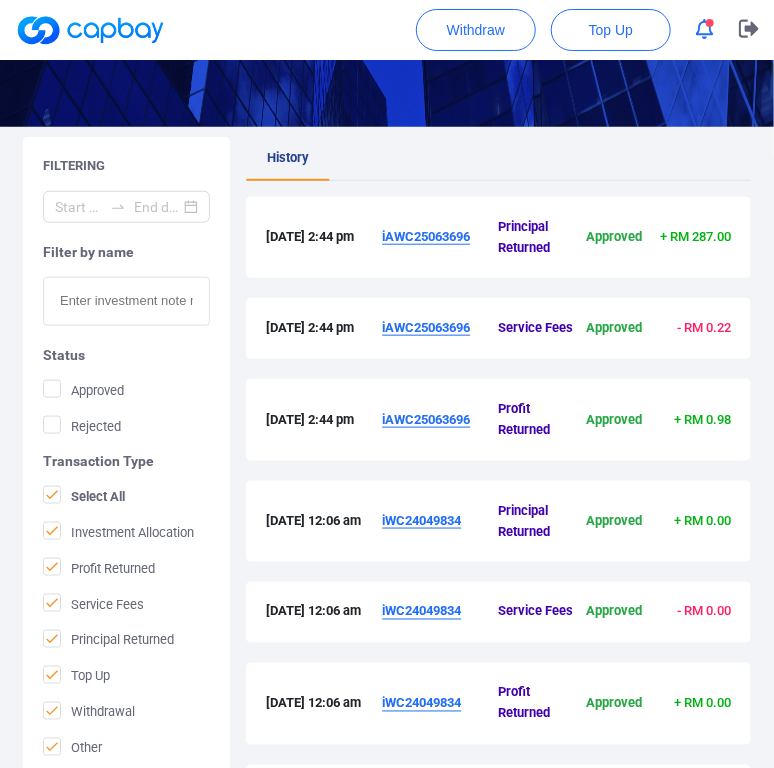 scroll, scrollTop: 237, scrollLeft: 0, axis: vertical 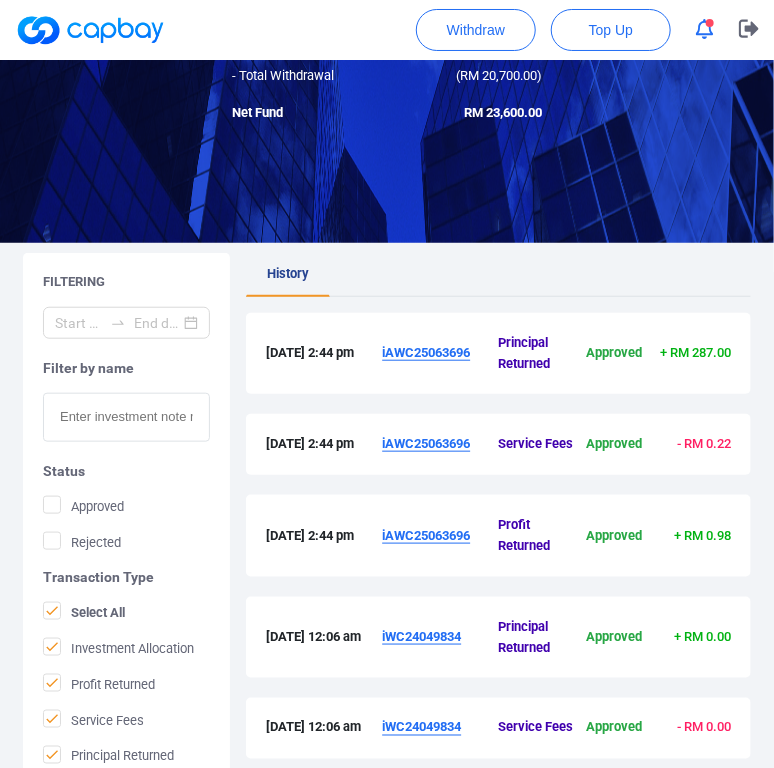 click on "iAWC25063696" at bounding box center [426, 352] 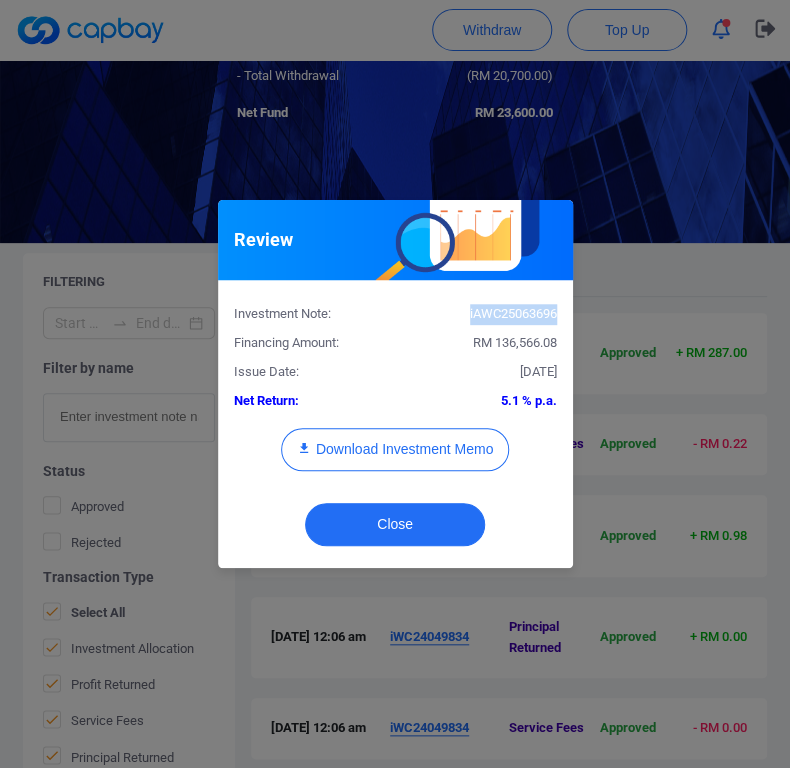 drag, startPoint x: 553, startPoint y: 311, endPoint x: 464, endPoint y: 314, distance: 89.050545 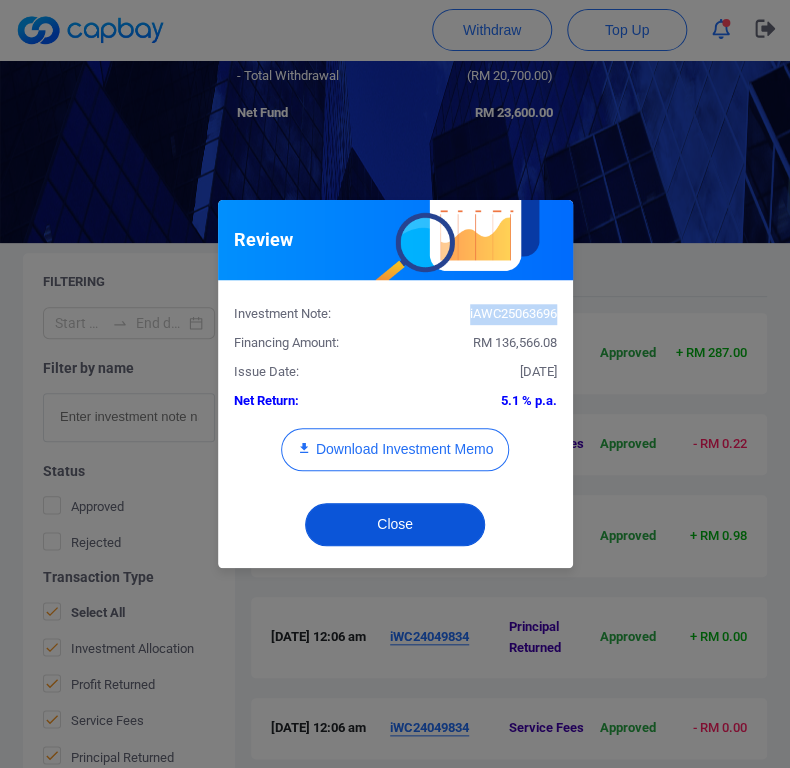click on "Close" at bounding box center [395, 524] 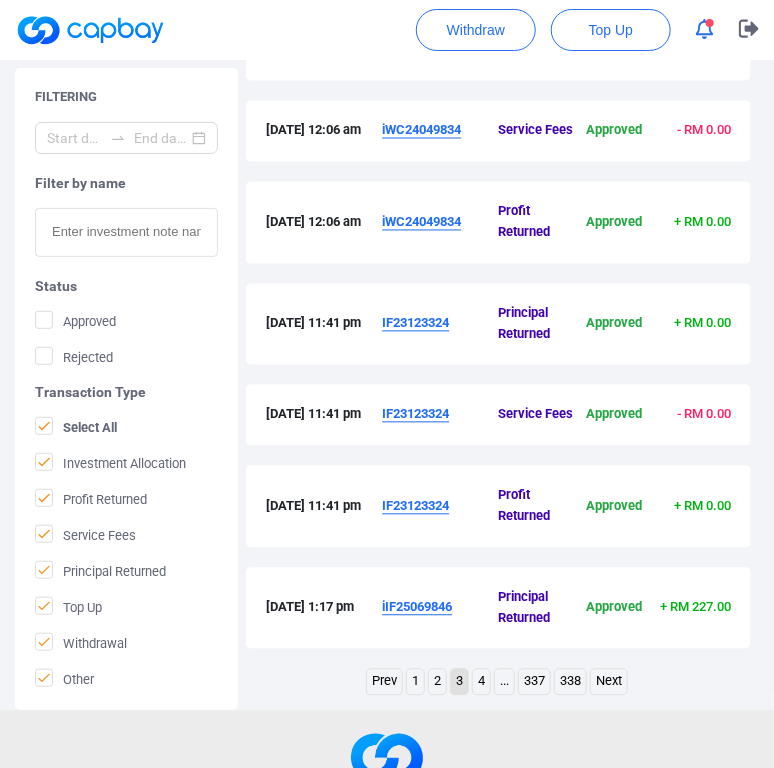 scroll, scrollTop: 937, scrollLeft: 0, axis: vertical 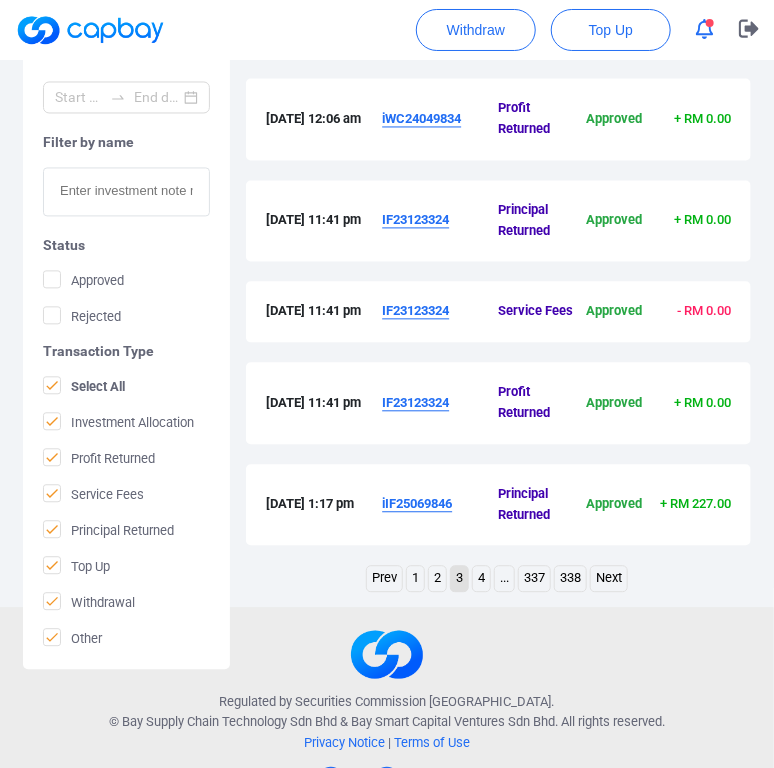 click on "2" at bounding box center (437, 579) 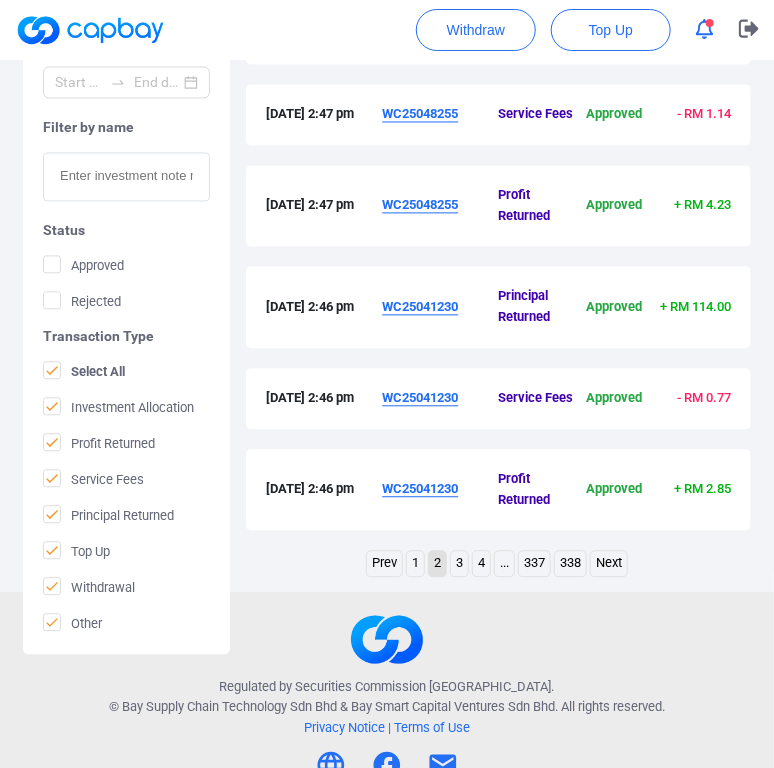 scroll, scrollTop: 1037, scrollLeft: 0, axis: vertical 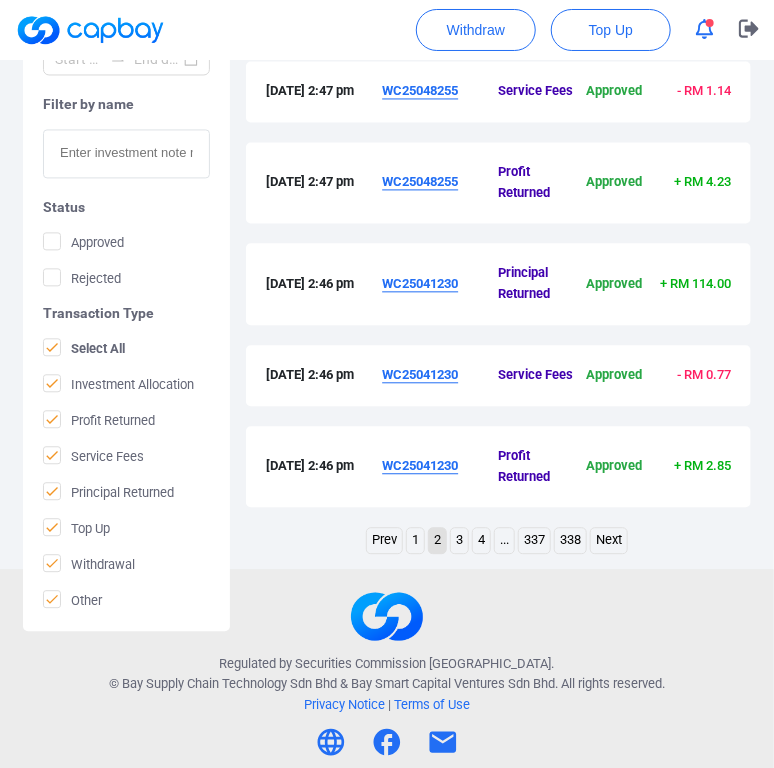 click on "WC25041230" at bounding box center [420, 283] 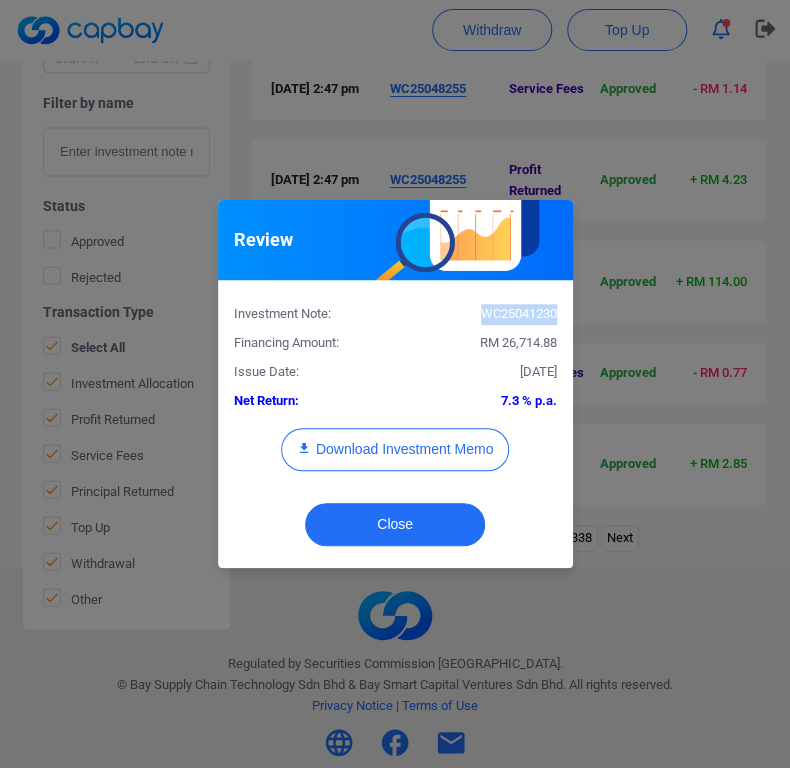 drag, startPoint x: 528, startPoint y: 320, endPoint x: 478, endPoint y: 304, distance: 52.49762 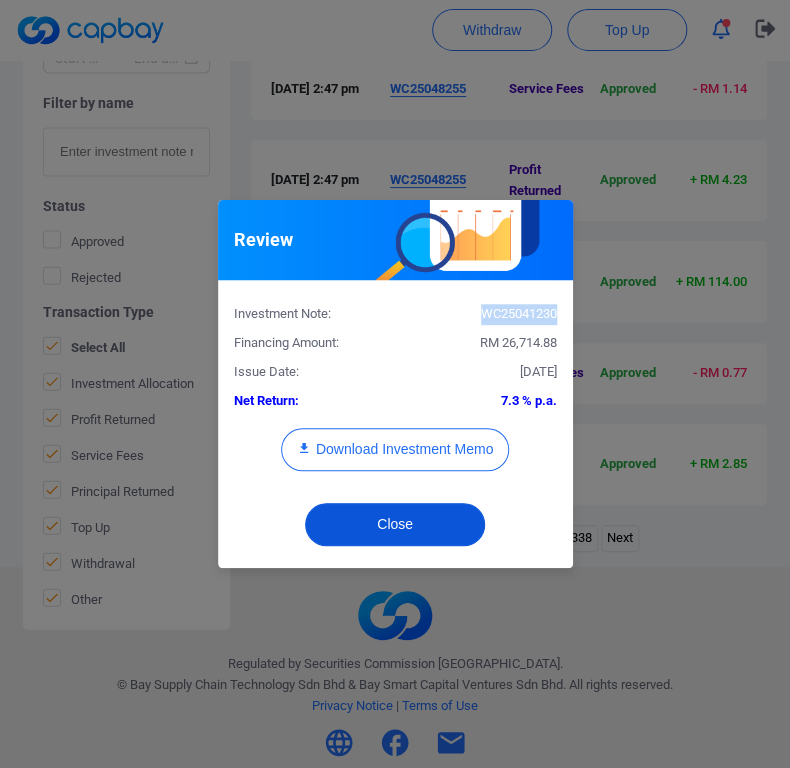 click on "Close" at bounding box center [395, 524] 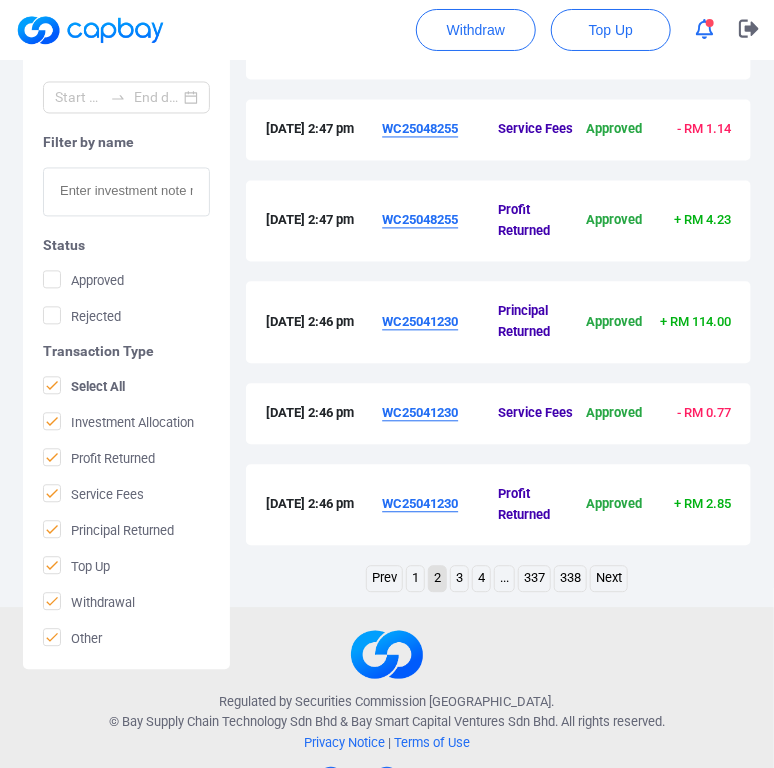 scroll, scrollTop: 1037, scrollLeft: 0, axis: vertical 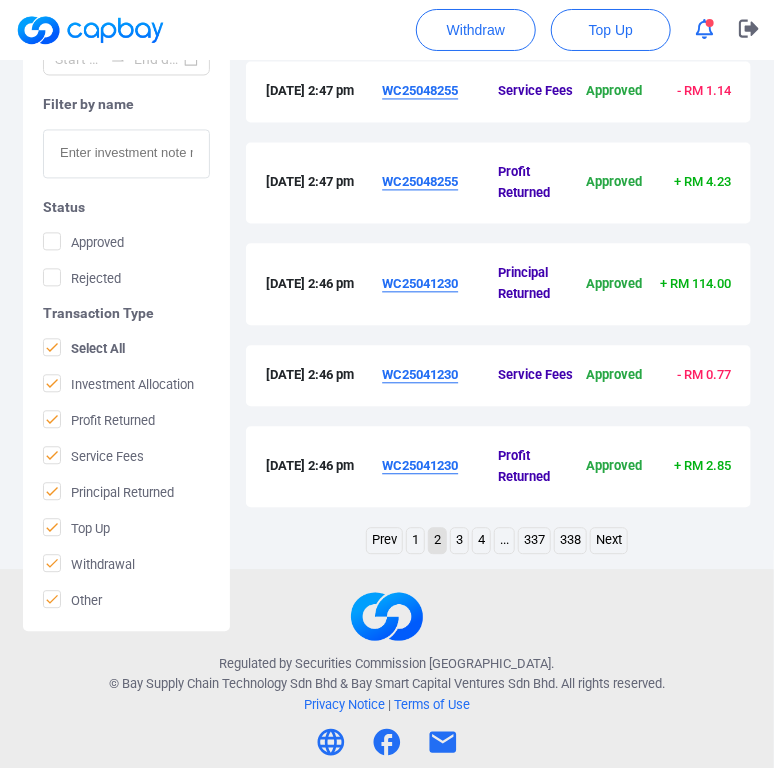 click at bounding box center [387, 616] 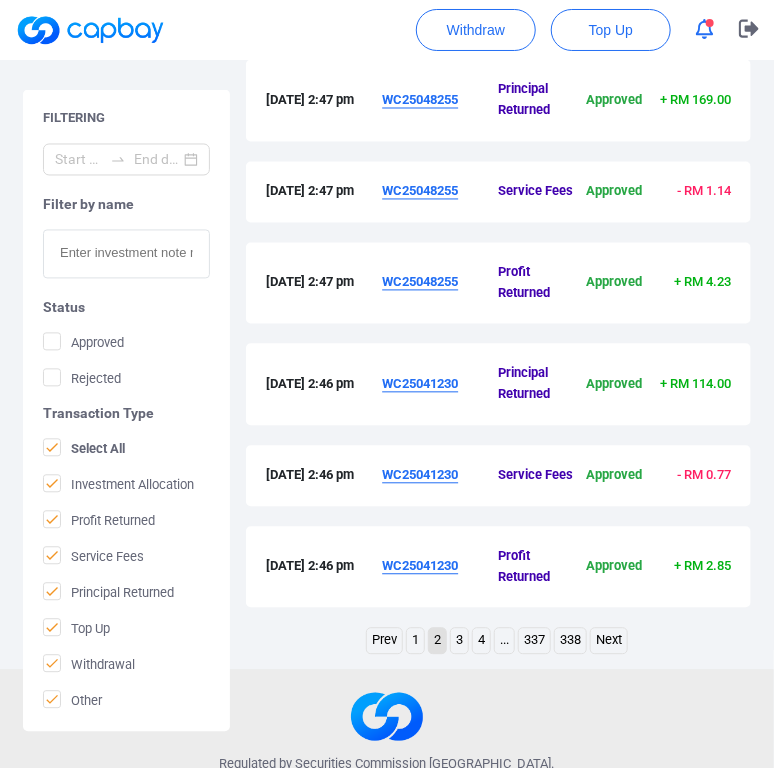 scroll, scrollTop: 837, scrollLeft: 0, axis: vertical 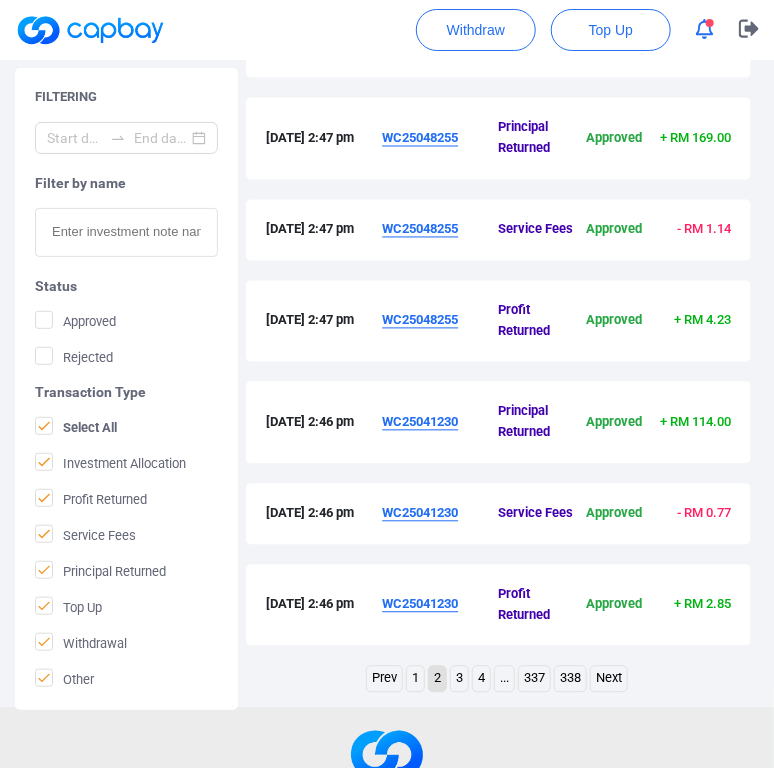 click on "WC25048255" at bounding box center [420, 138] 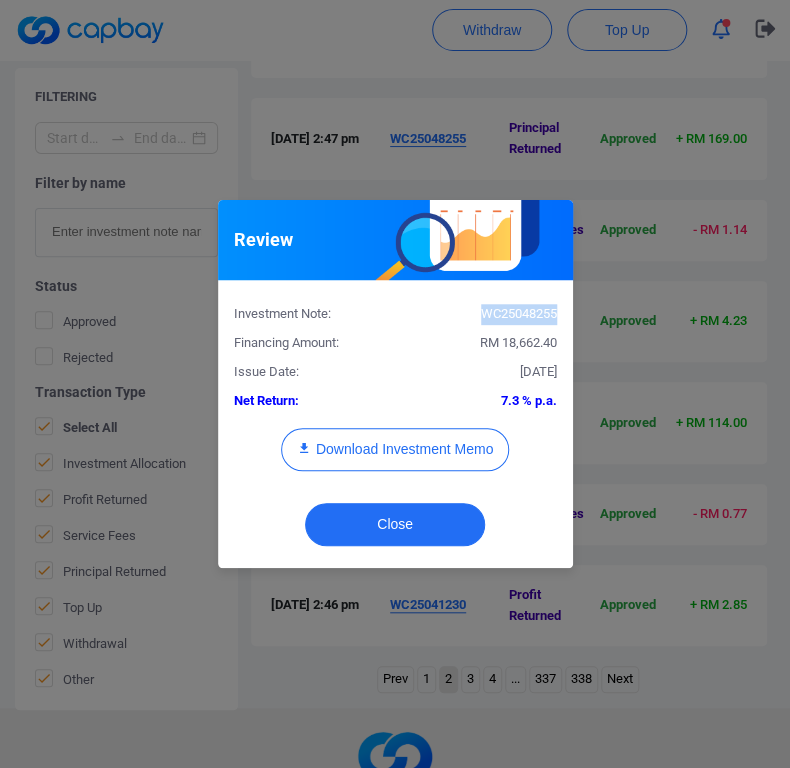drag, startPoint x: 556, startPoint y: 317, endPoint x: 480, endPoint y: 321, distance: 76.105194 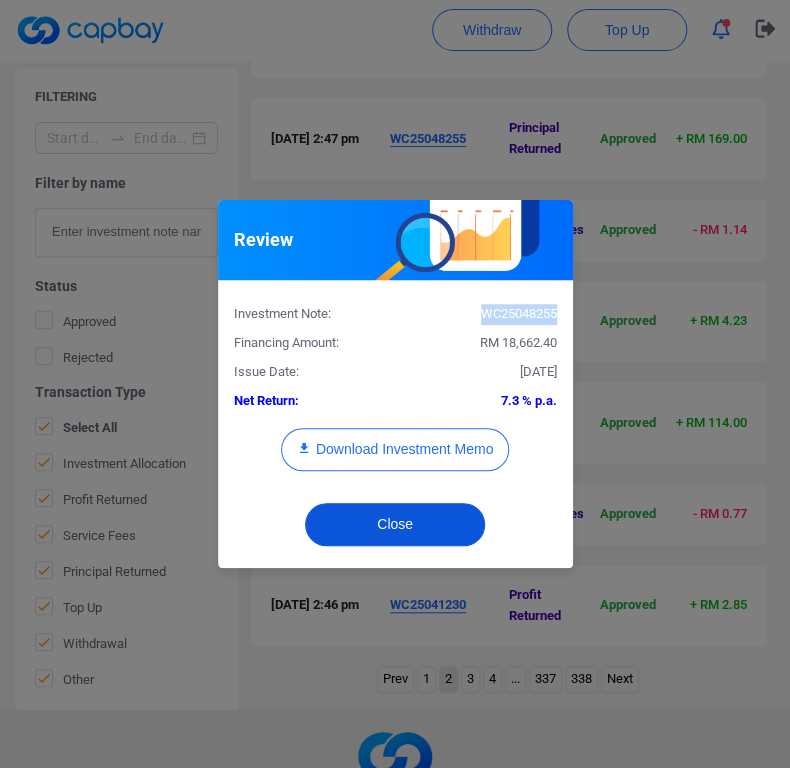 click on "Close" at bounding box center [395, 524] 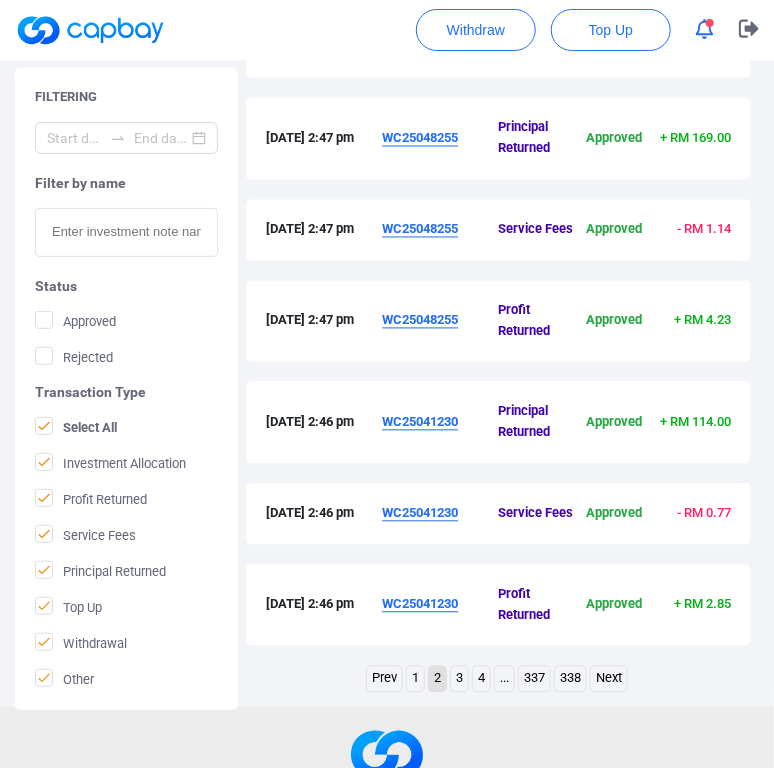 click on "WC25048255" at bounding box center (420, 138) 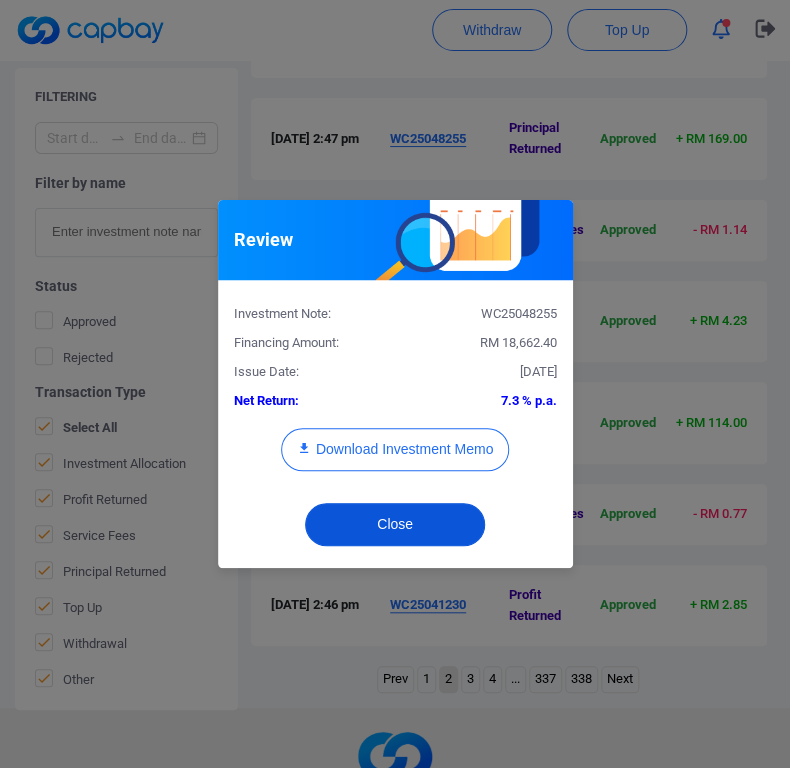 click on "Close" at bounding box center (395, 524) 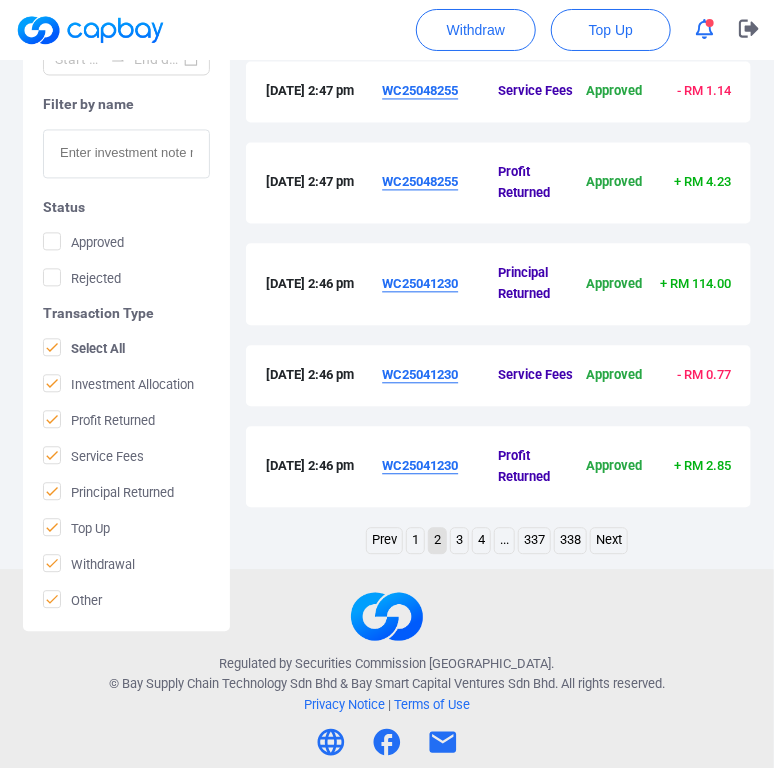 scroll, scrollTop: 1037, scrollLeft: 0, axis: vertical 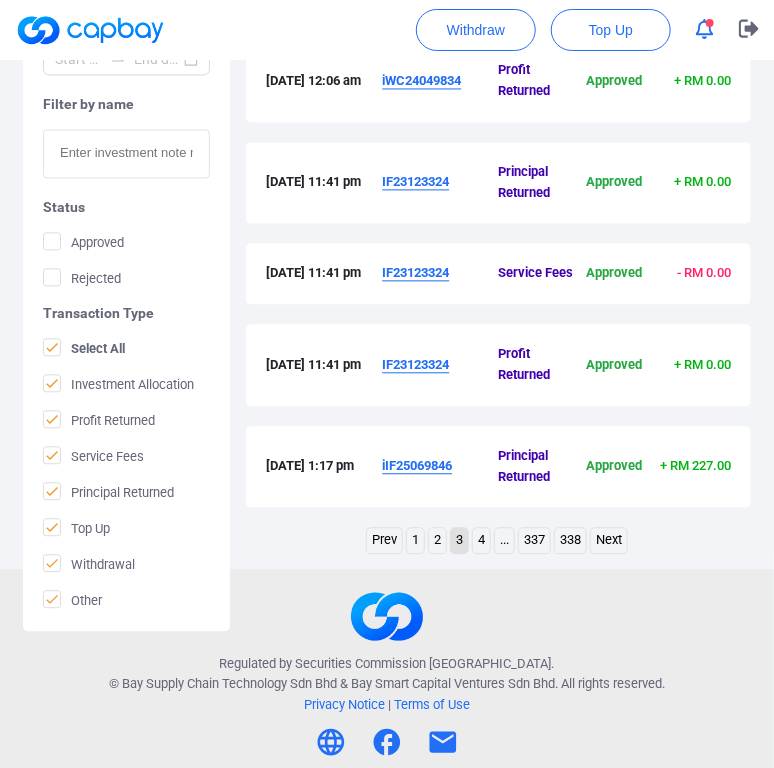 click on "2" at bounding box center [437, 540] 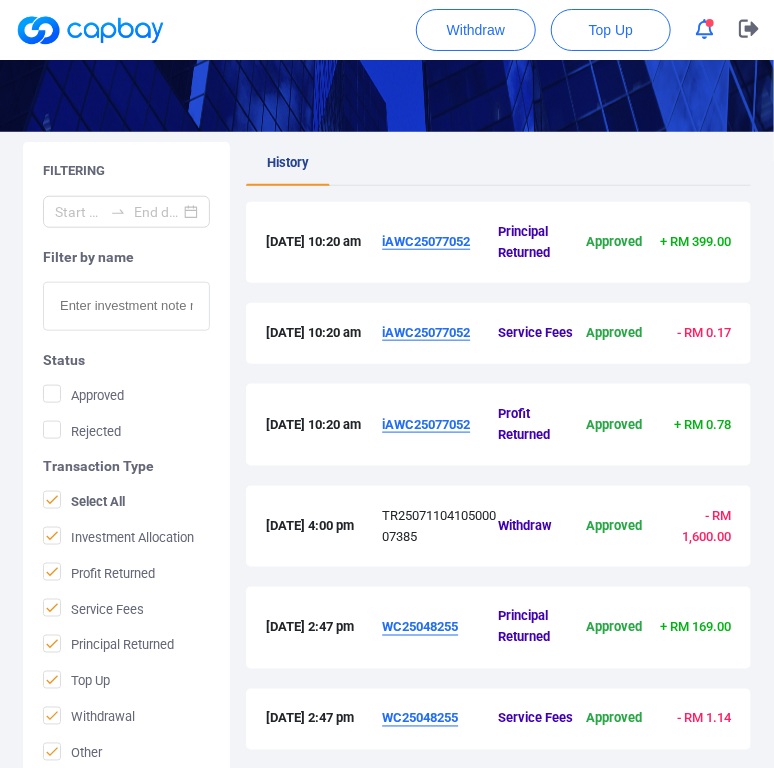 scroll, scrollTop: 272, scrollLeft: 0, axis: vertical 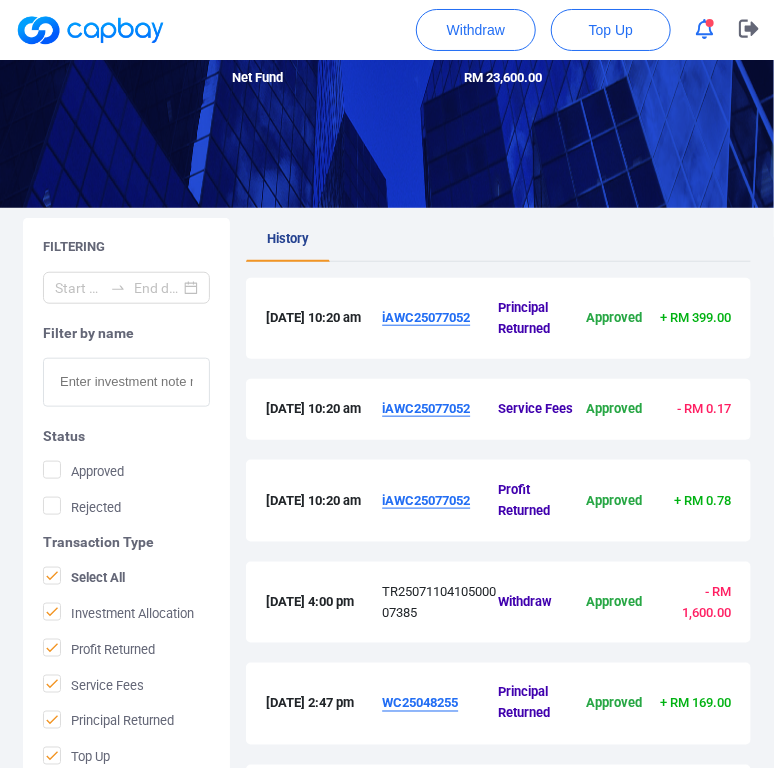 click on "iAWC25077052" at bounding box center [426, 317] 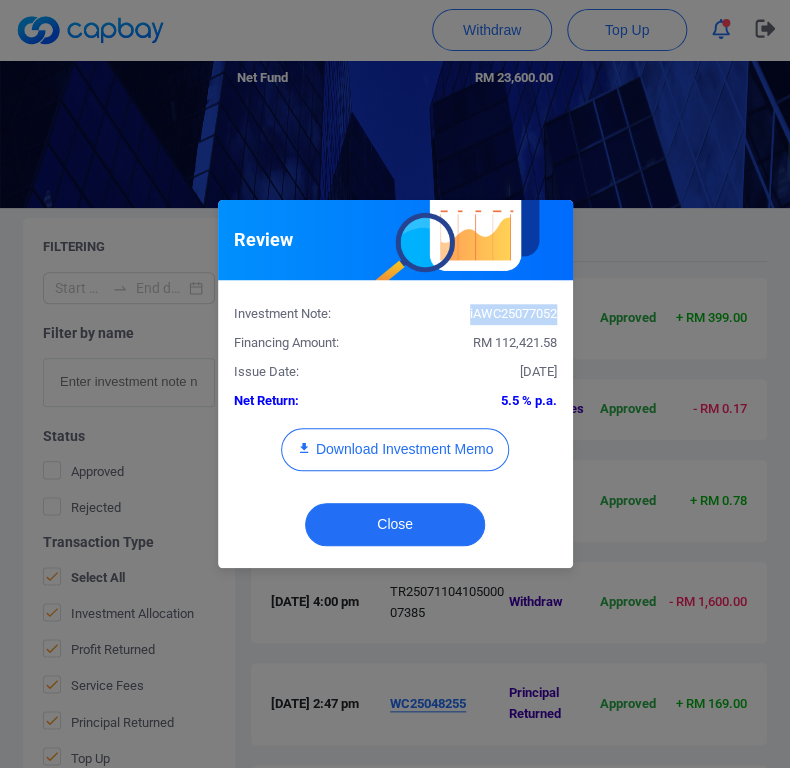 drag, startPoint x: 553, startPoint y: 311, endPoint x: 442, endPoint y: 311, distance: 111 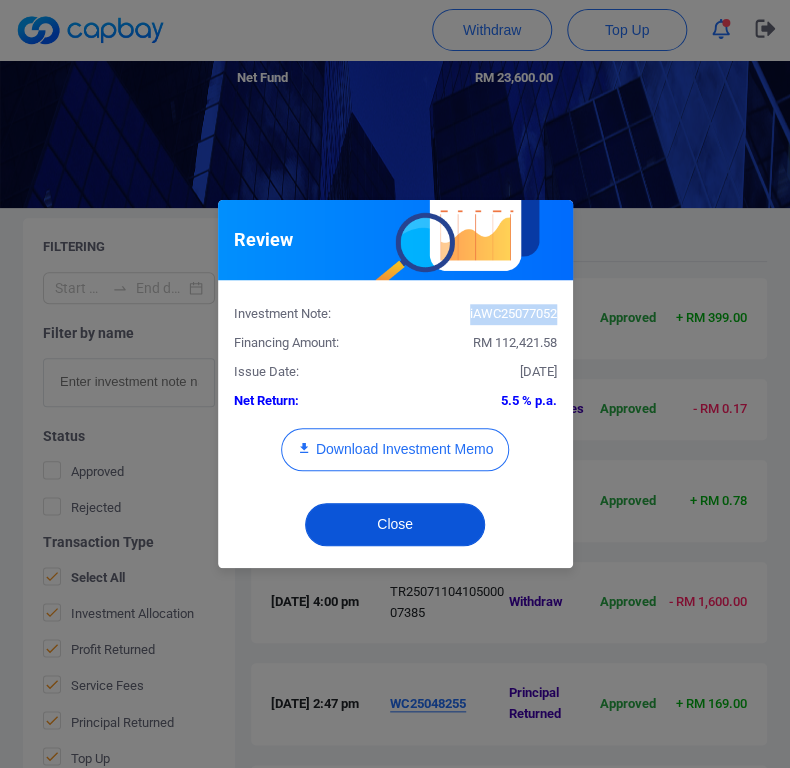 click on "Close" at bounding box center (395, 524) 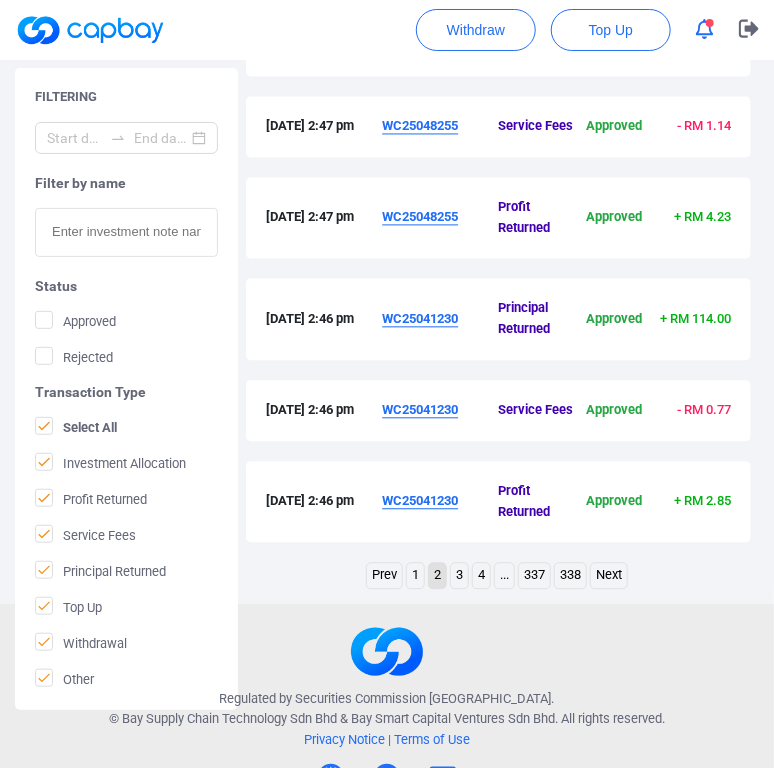 scroll, scrollTop: 1037, scrollLeft: 0, axis: vertical 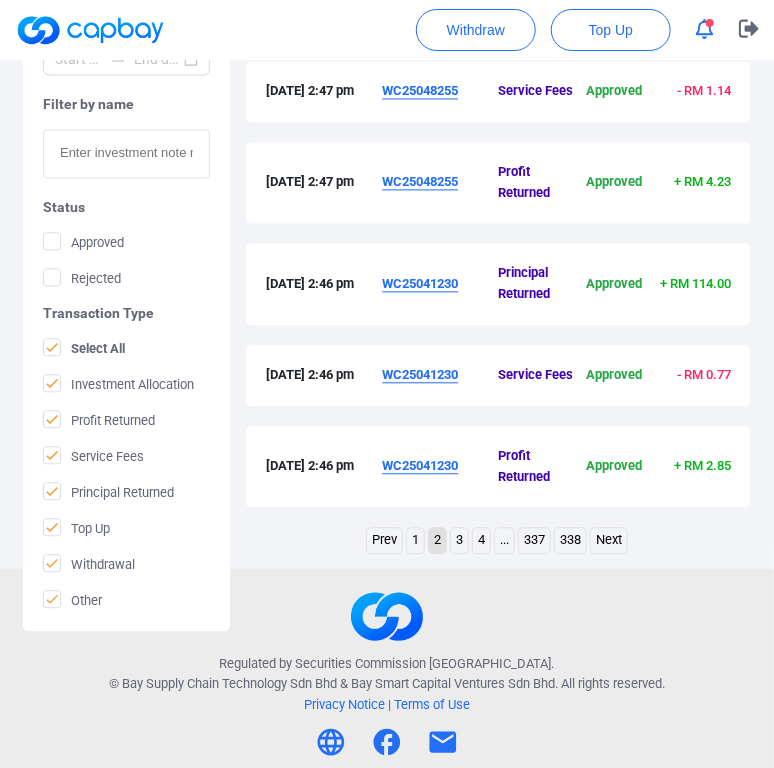 click on "1" at bounding box center [415, 540] 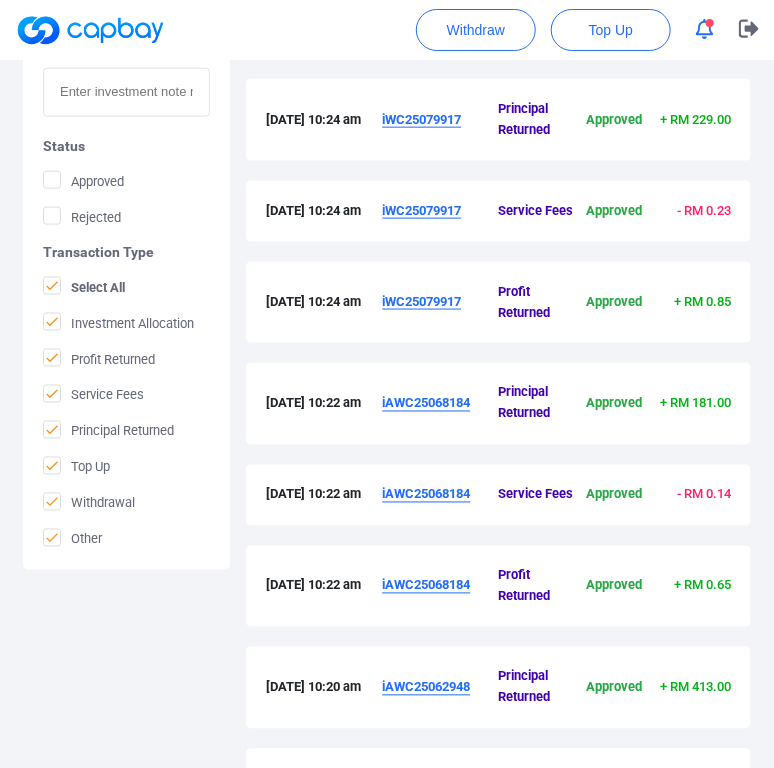 click on "[DATE] 10:24 am iWC25079917 Profit Returned Approved + RM 0.85" at bounding box center (498, 313) 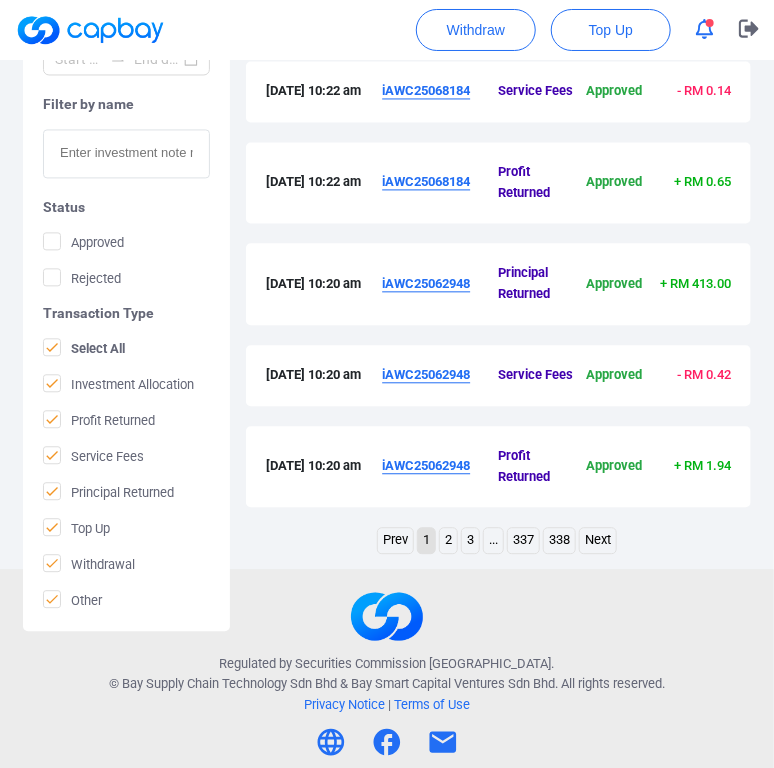 scroll, scrollTop: 1037, scrollLeft: 0, axis: vertical 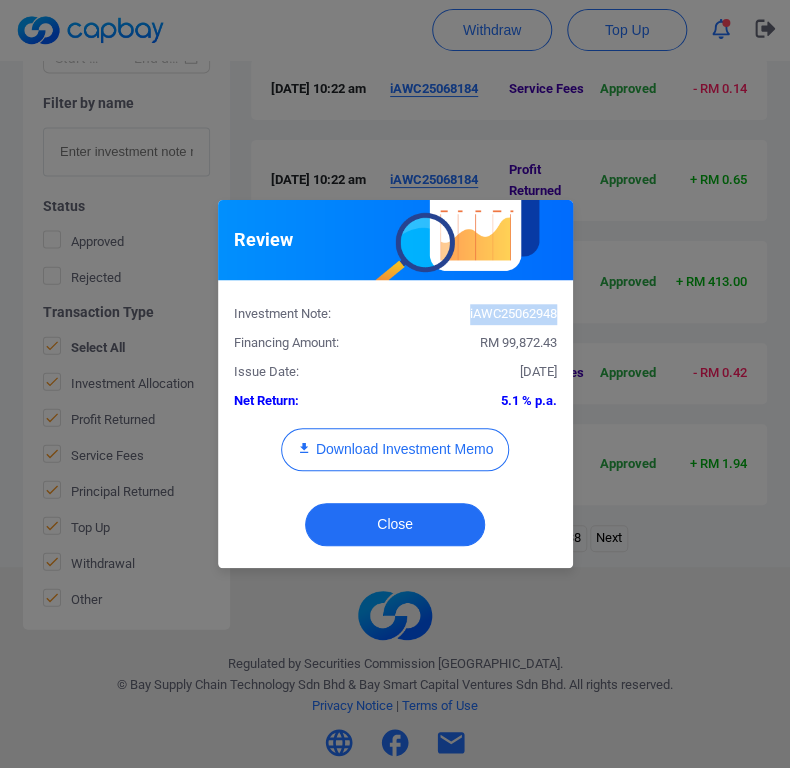 drag, startPoint x: 553, startPoint y: 319, endPoint x: 464, endPoint y: 314, distance: 89.140335 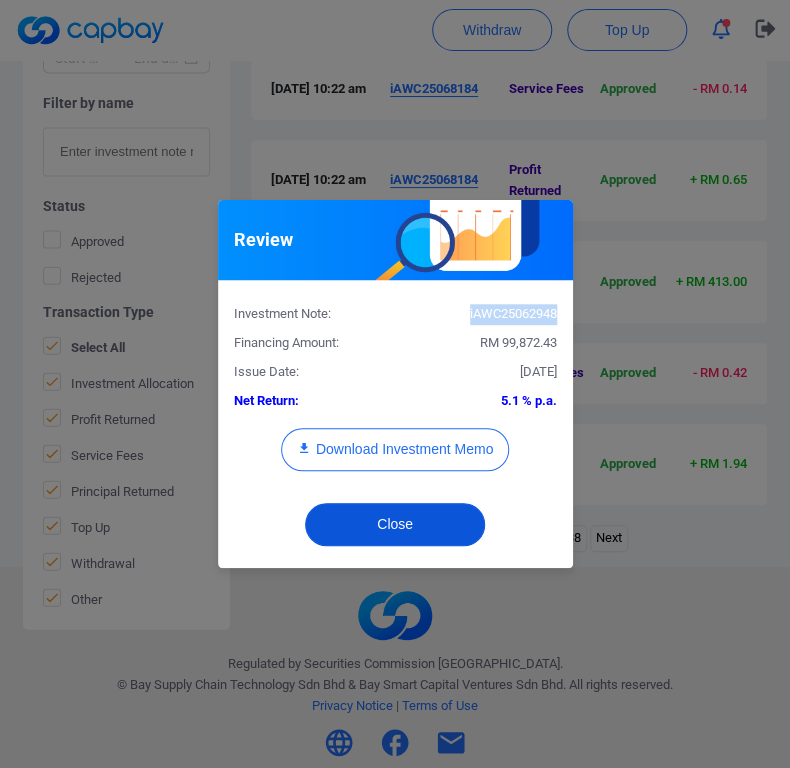 click on "Close" at bounding box center [395, 524] 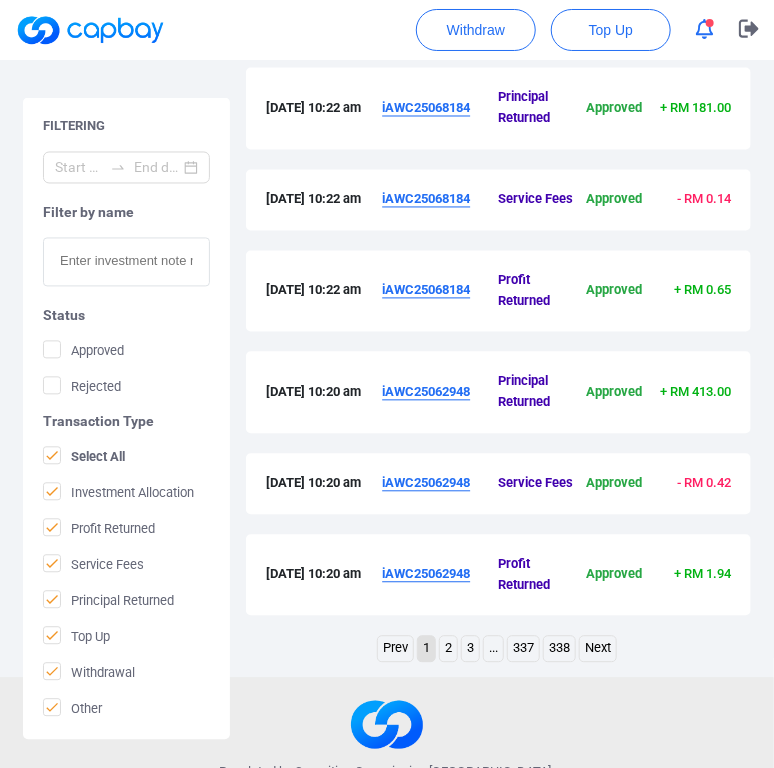 scroll, scrollTop: 837, scrollLeft: 0, axis: vertical 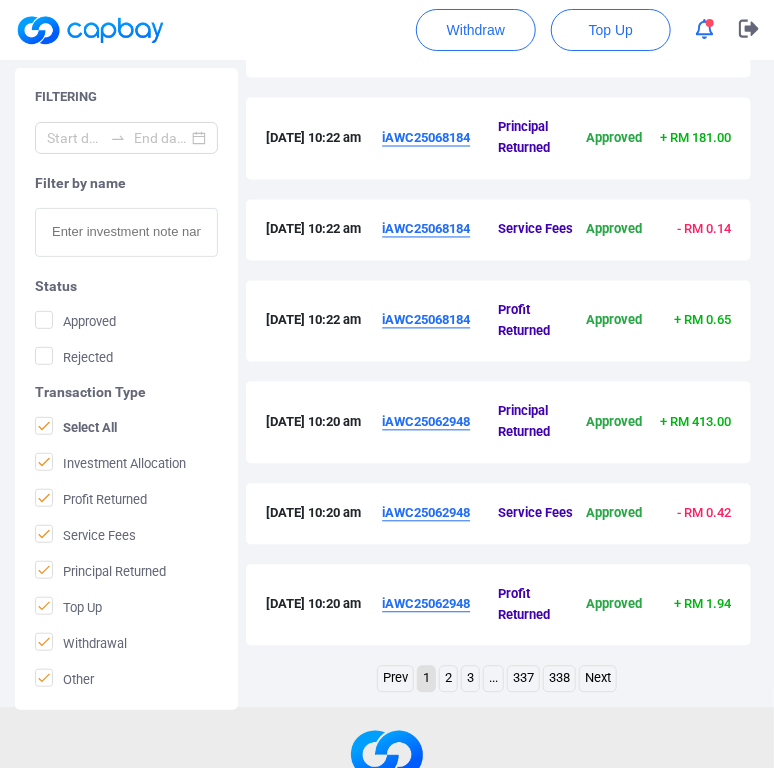 click on "iAWC25068184" at bounding box center (426, 138) 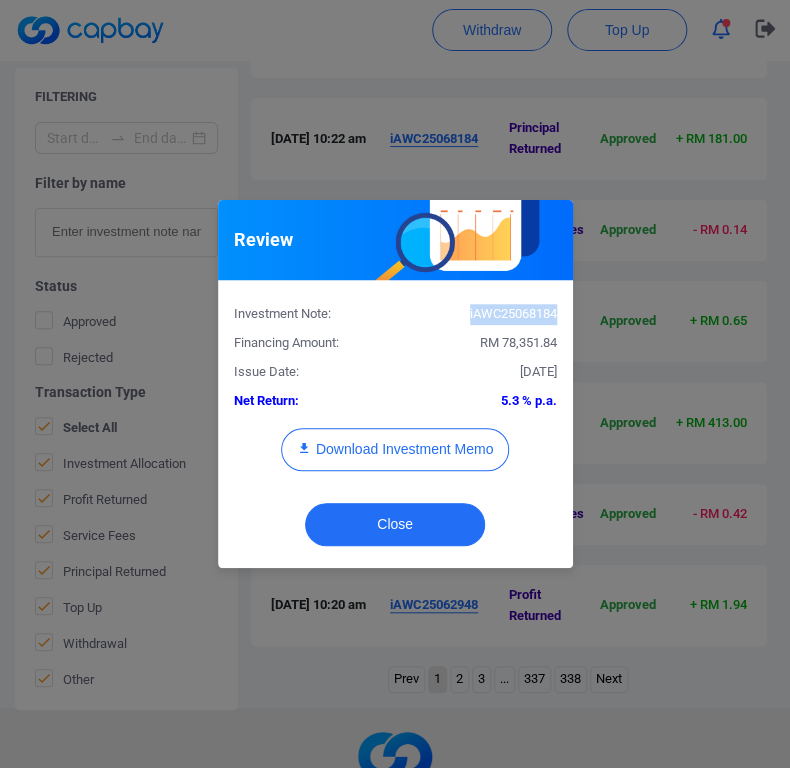 drag, startPoint x: 556, startPoint y: 311, endPoint x: 450, endPoint y: 310, distance: 106.004715 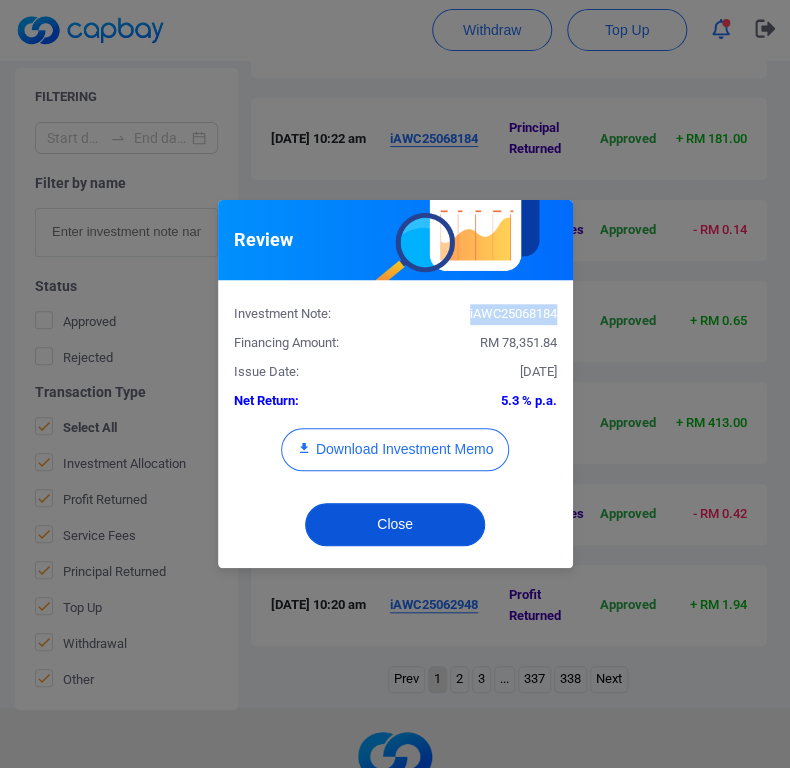 click on "Close" at bounding box center [395, 524] 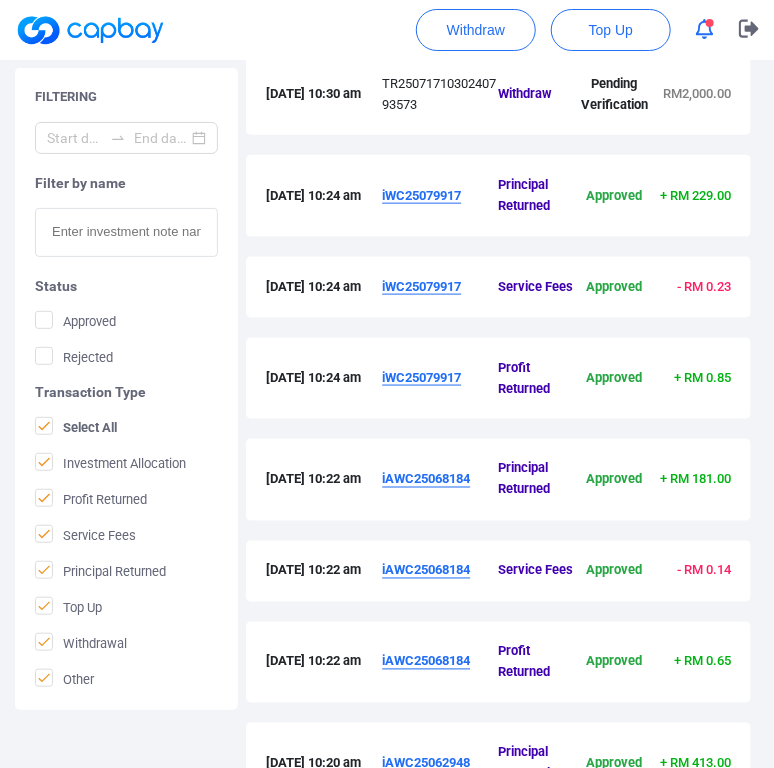 scroll, scrollTop: 437, scrollLeft: 0, axis: vertical 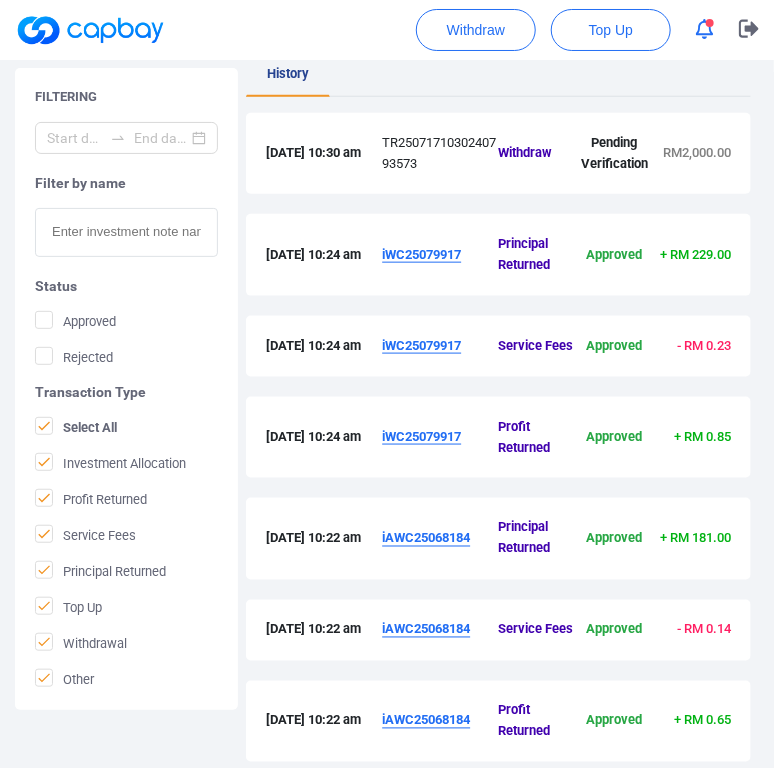 click on "iWC25079917" at bounding box center [421, 254] 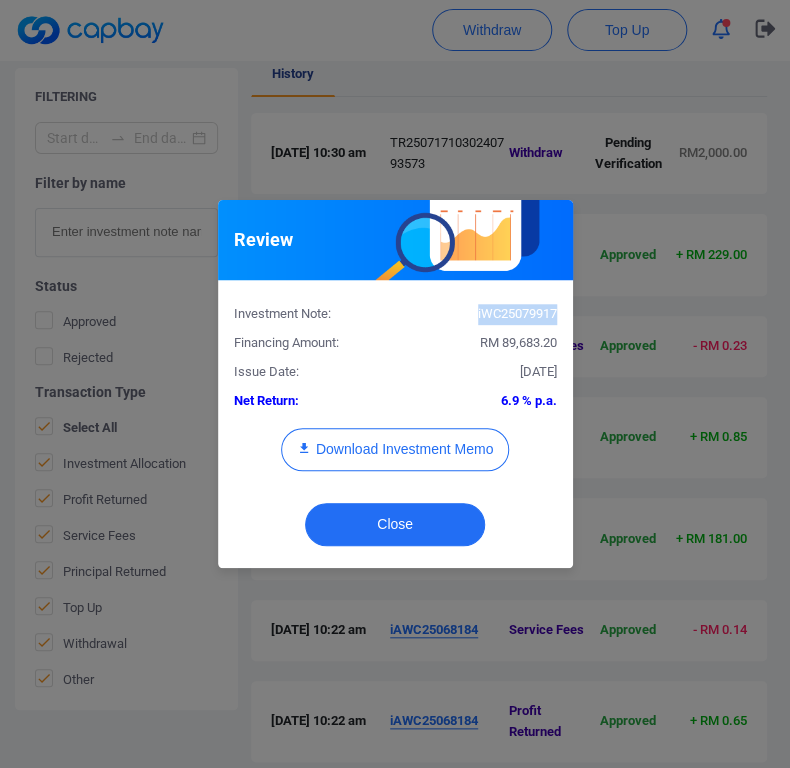 drag, startPoint x: 556, startPoint y: 307, endPoint x: 469, endPoint y: 311, distance: 87.0919 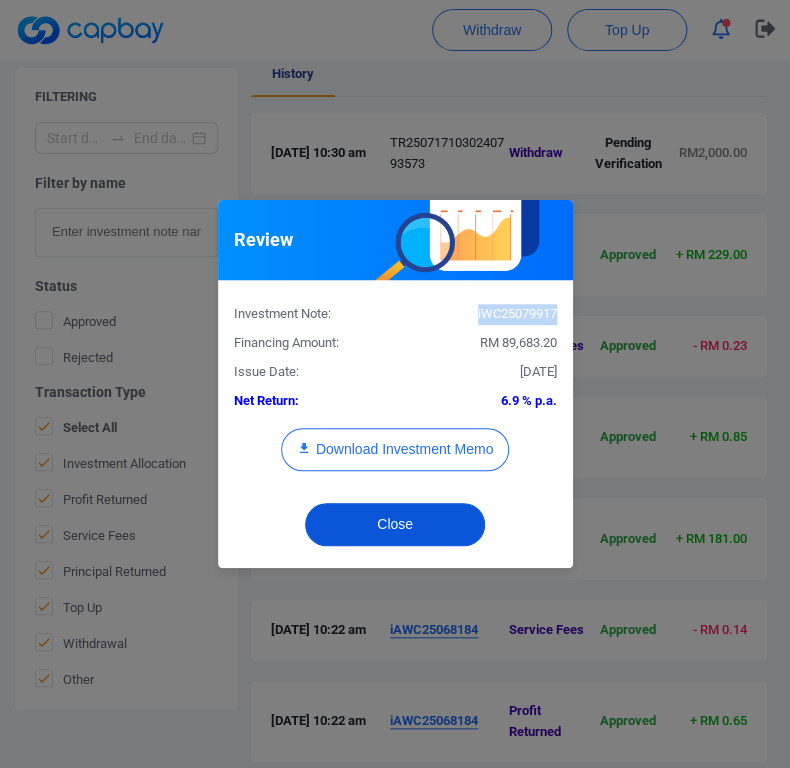 click on "Close" at bounding box center (395, 524) 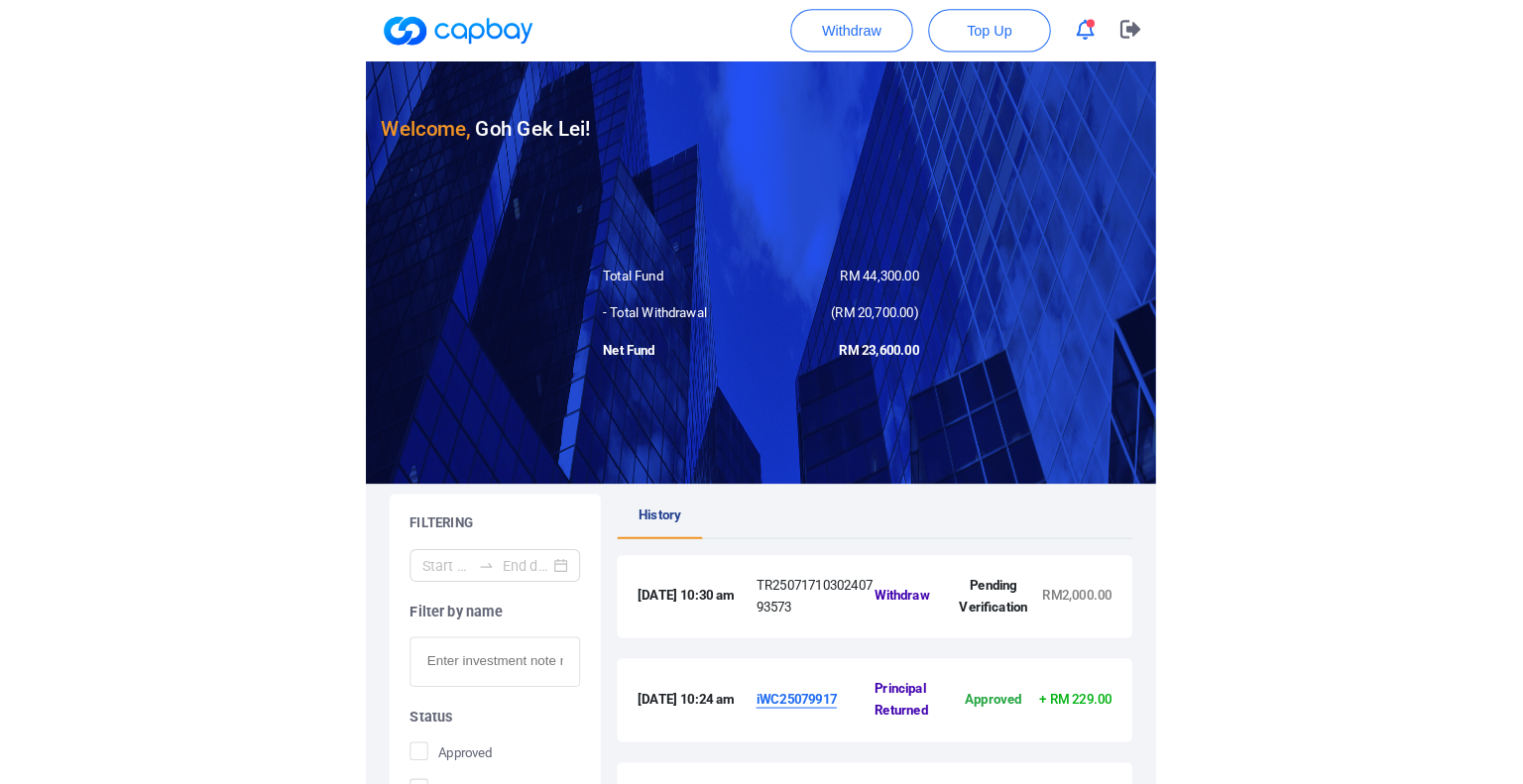 scroll, scrollTop: 0, scrollLeft: 0, axis: both 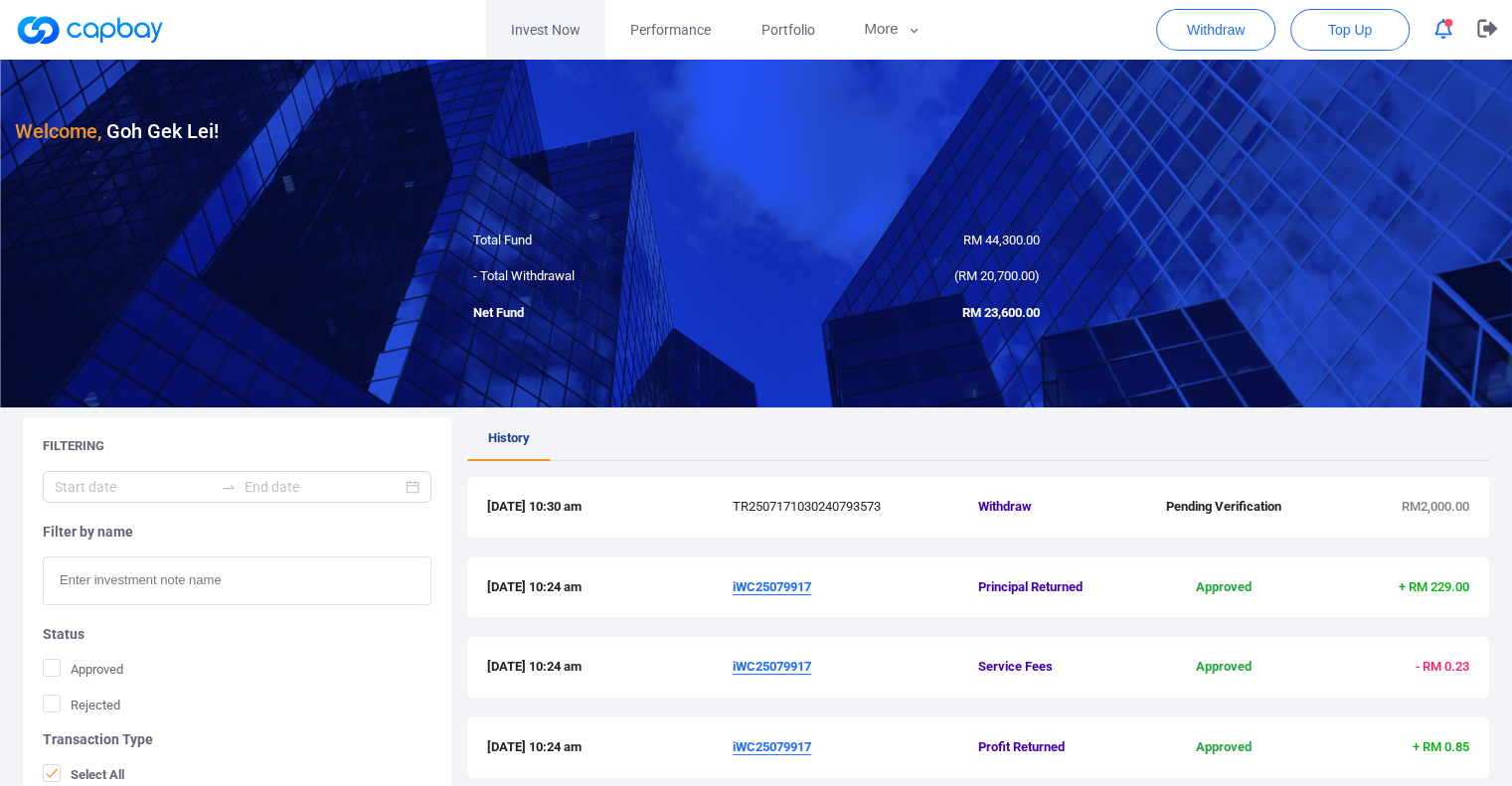 click on "Invest Now" at bounding box center [546, 30] 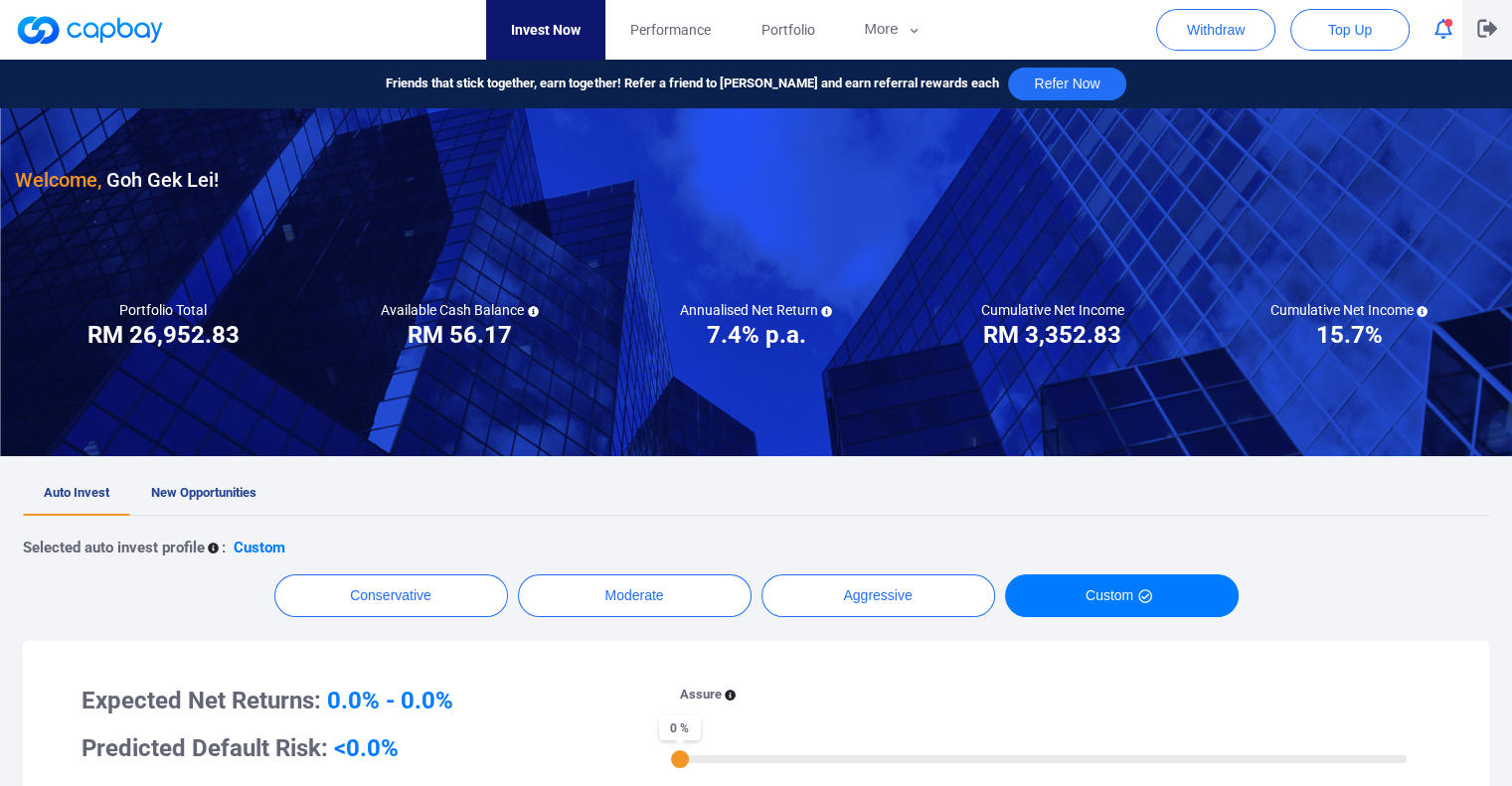click 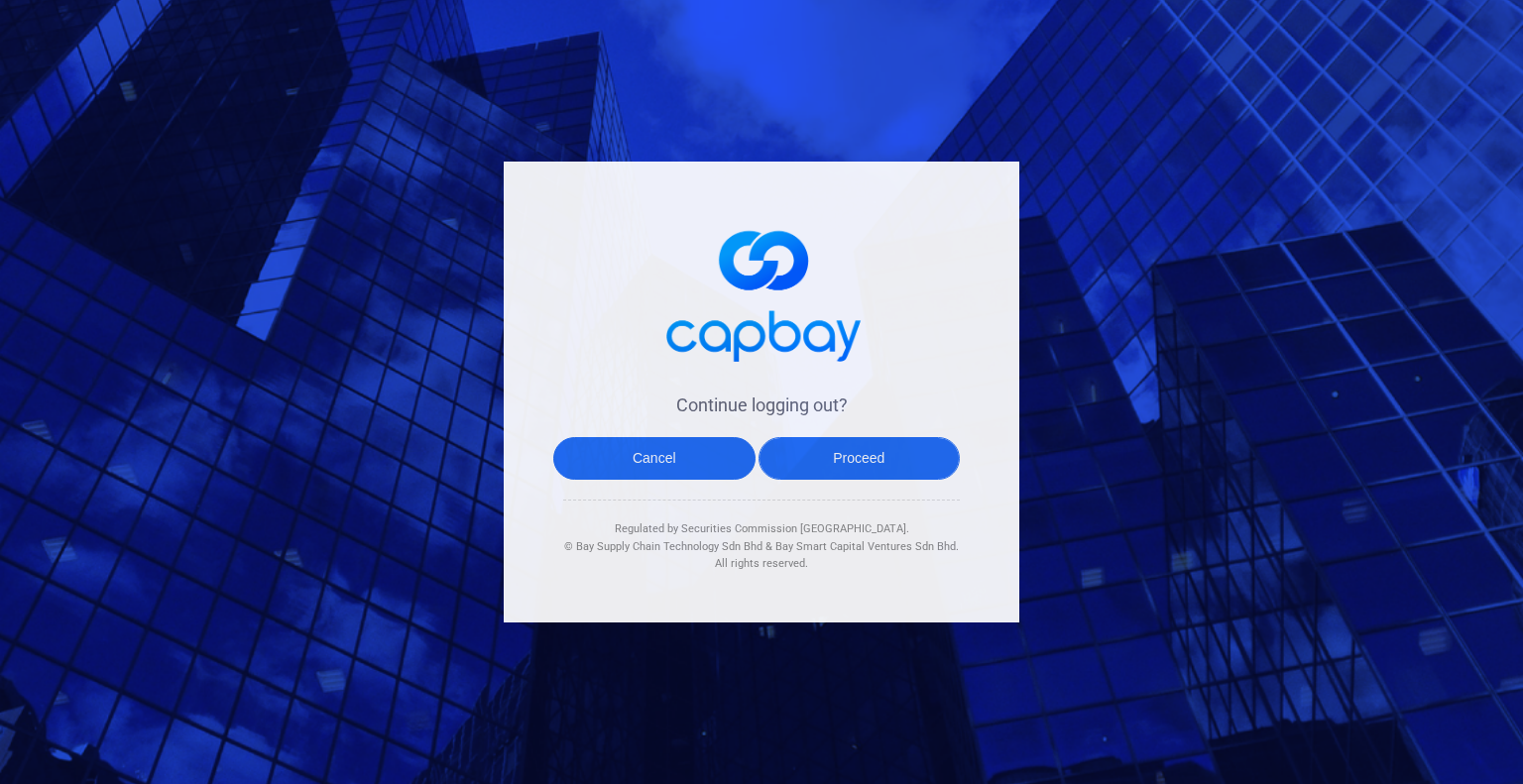 click on "Proceed" at bounding box center [860, 458] 